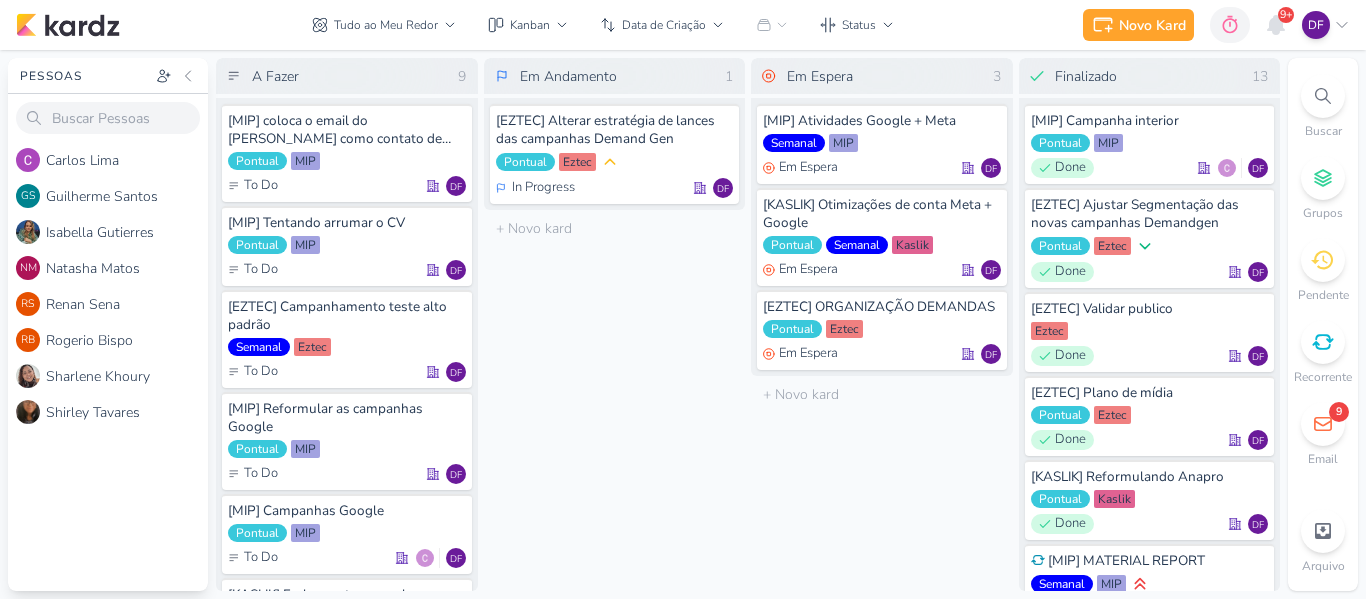 scroll, scrollTop: 0, scrollLeft: 0, axis: both 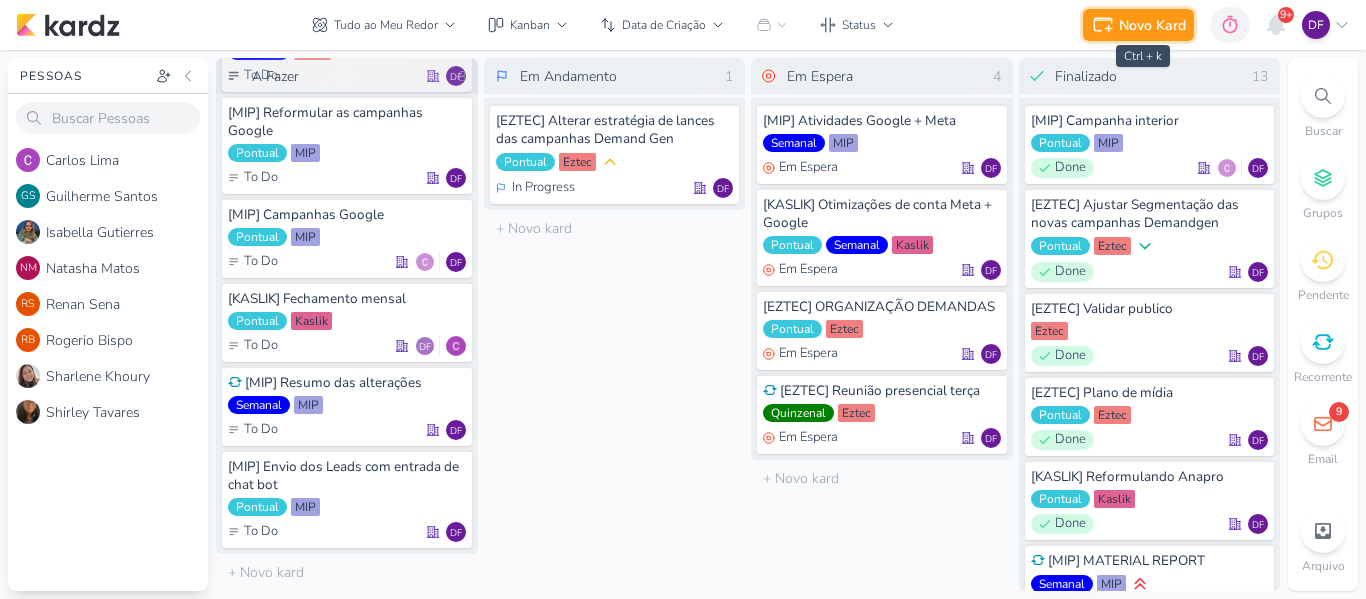 click on "Novo Kard" at bounding box center [1152, 25] 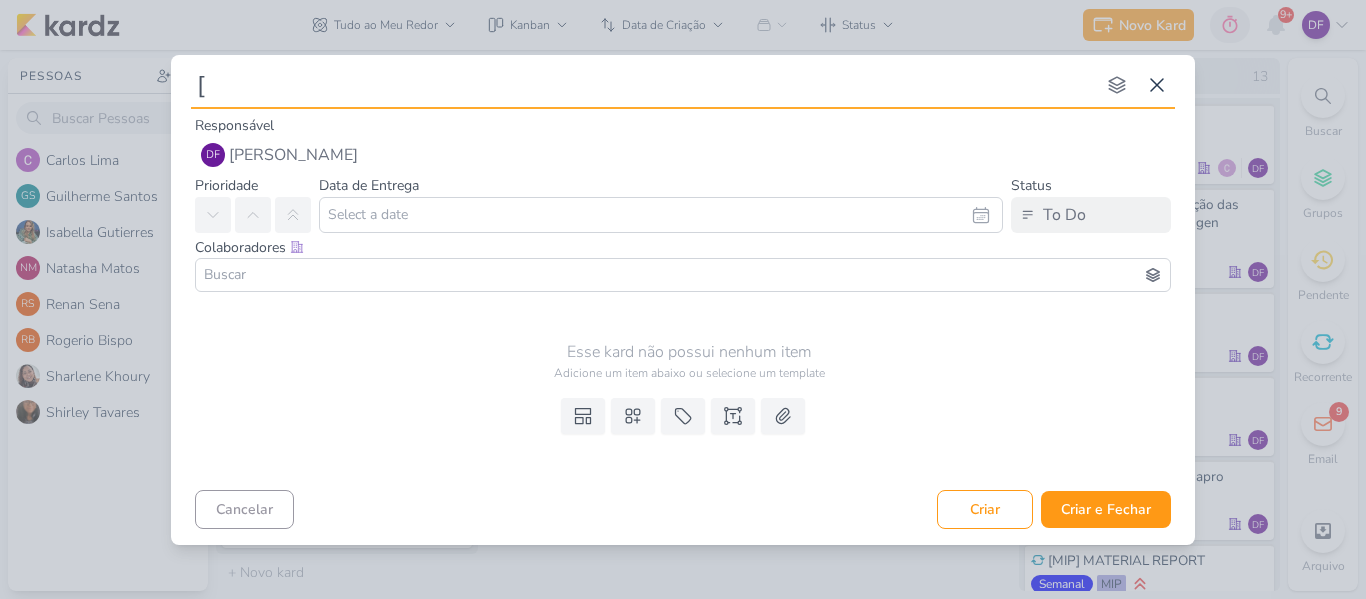 type on "[K" 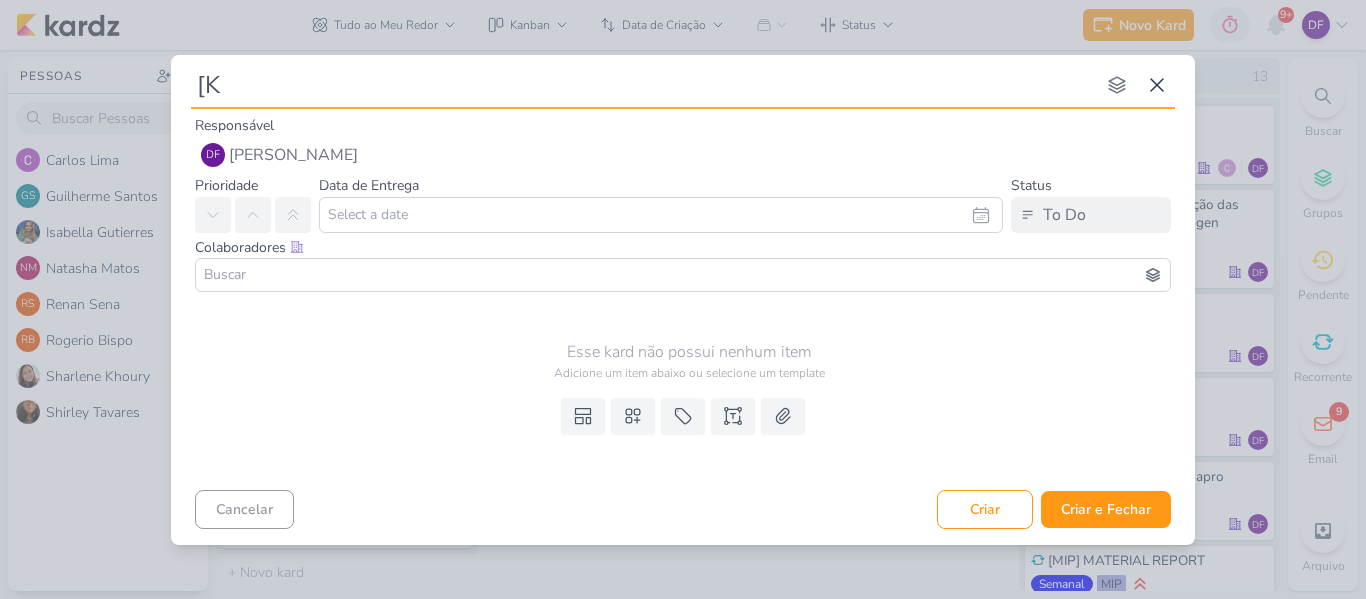 type 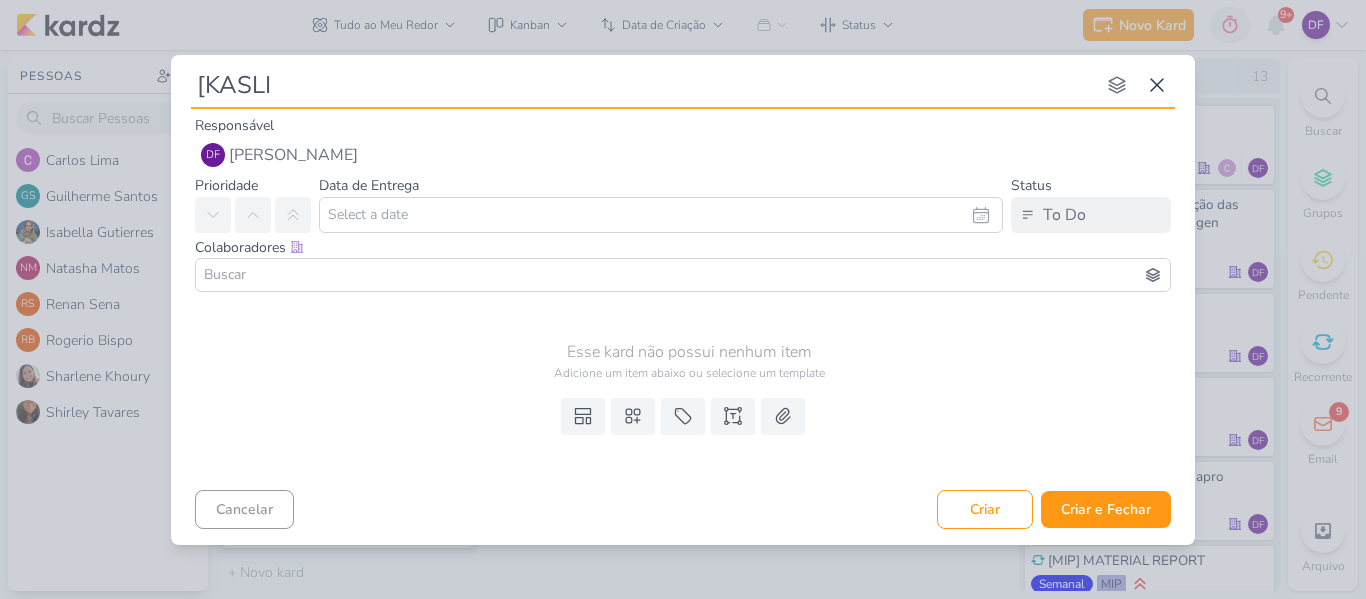 type on "[KASLIK" 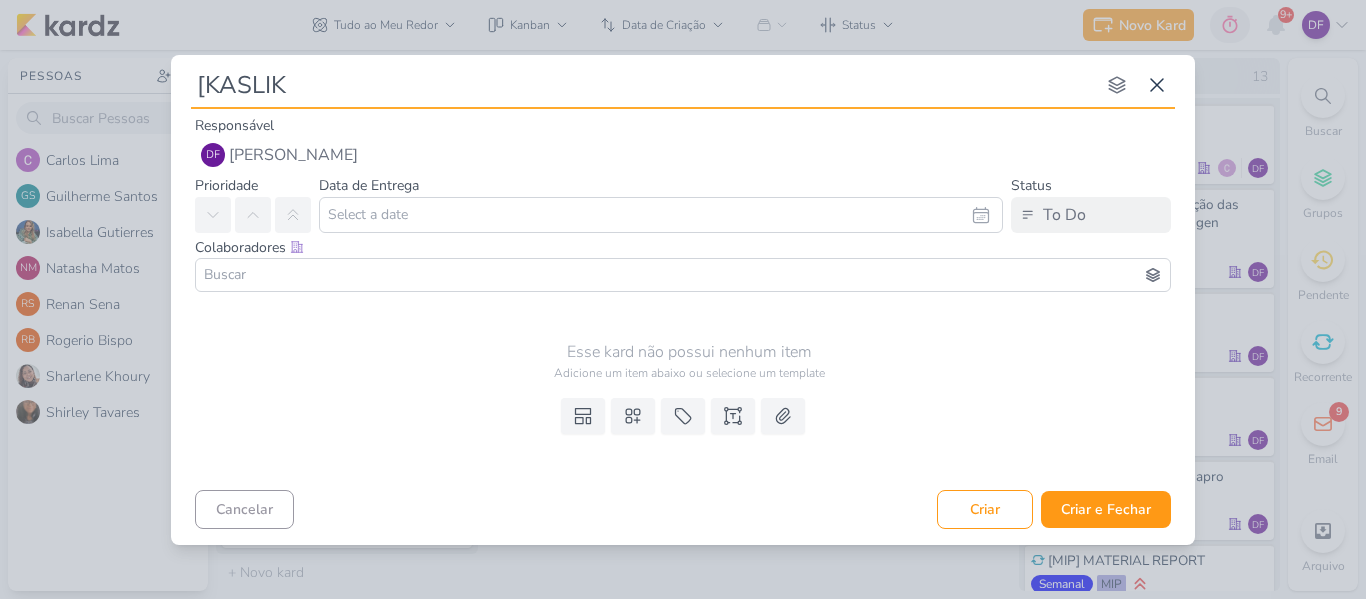 type 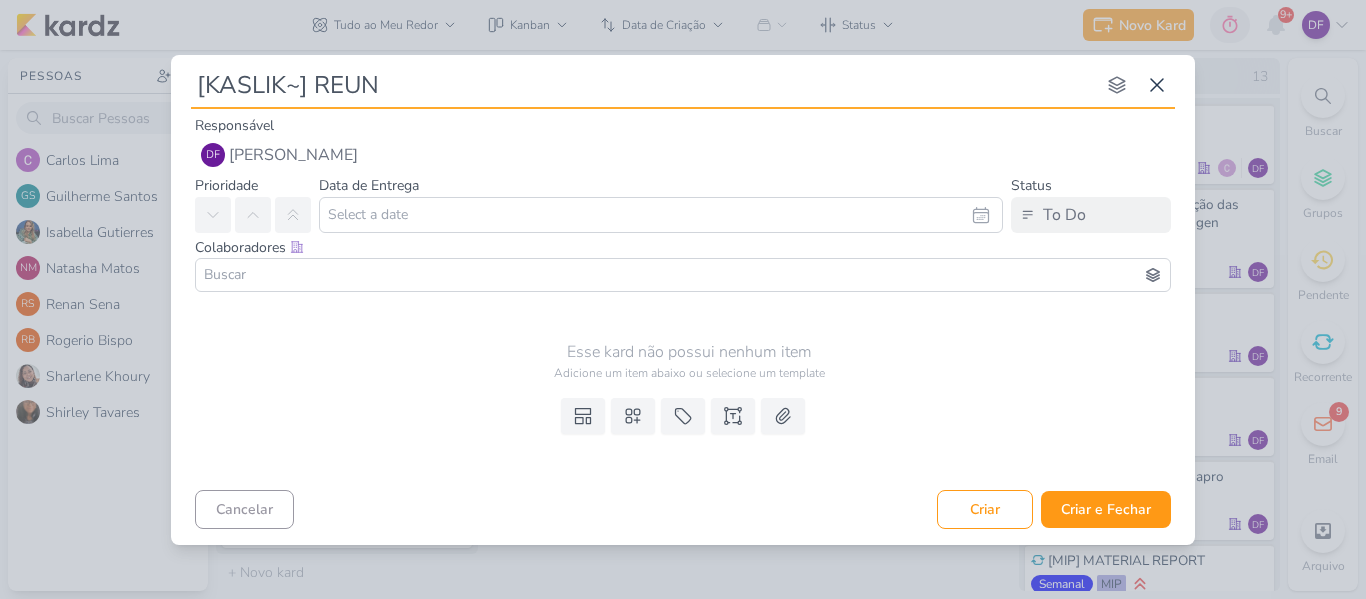 type on "[KASLIK~] REUNI" 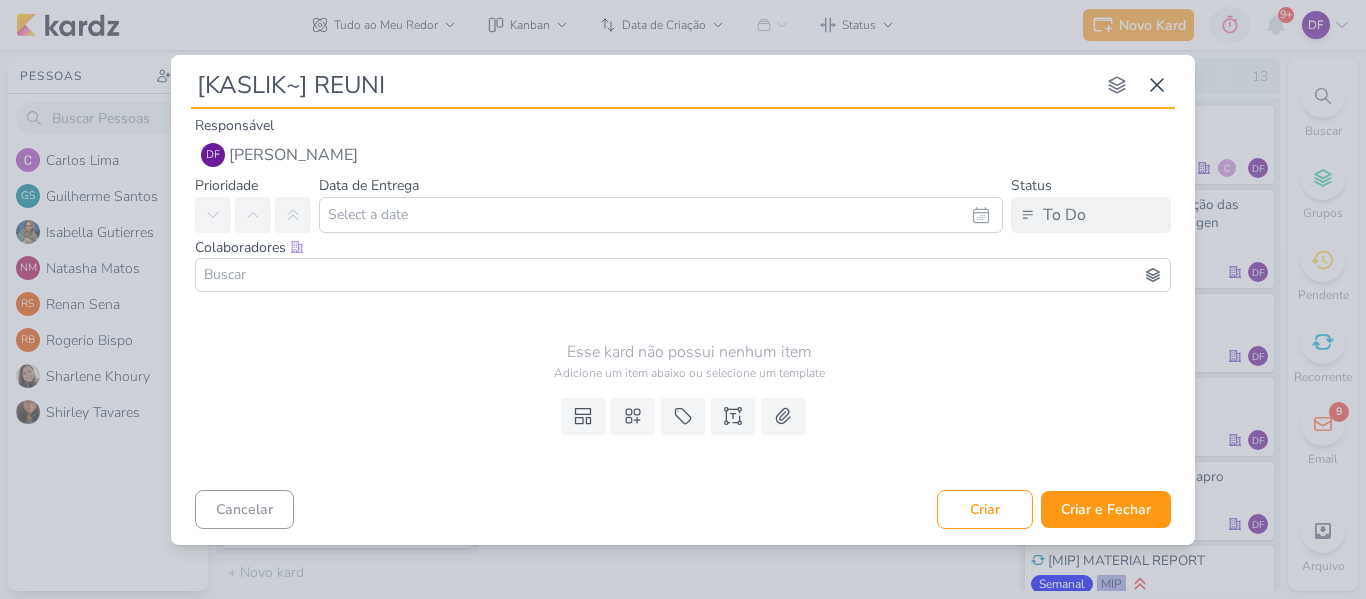 type 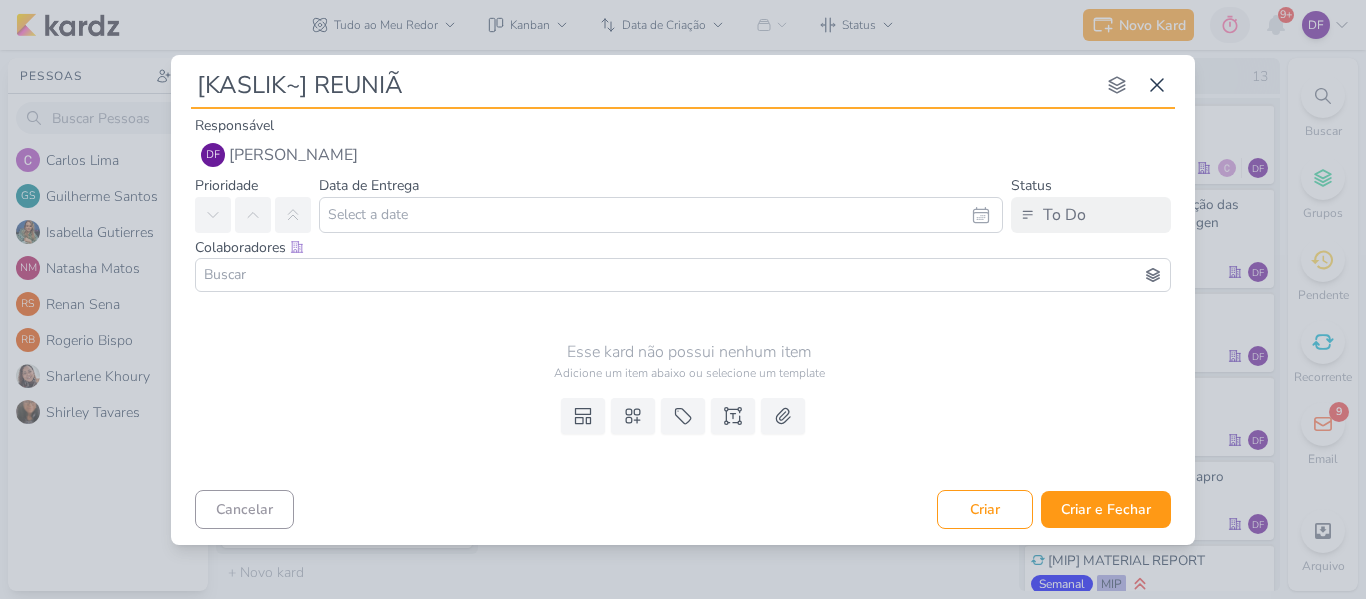 type 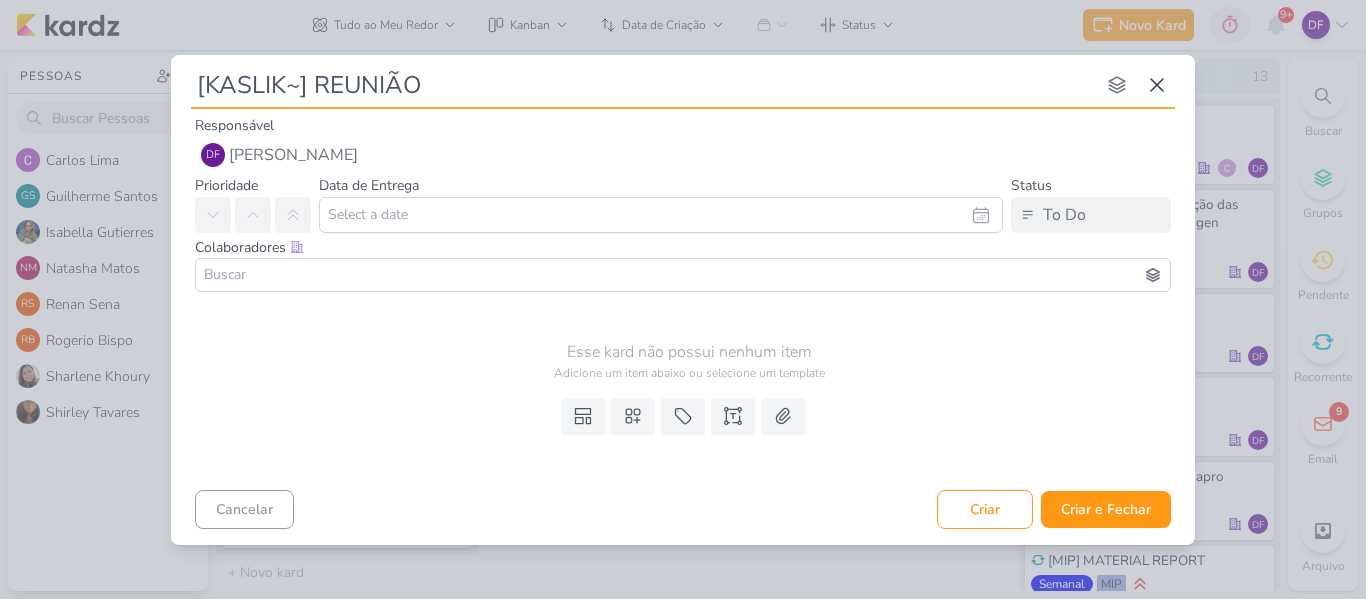 type 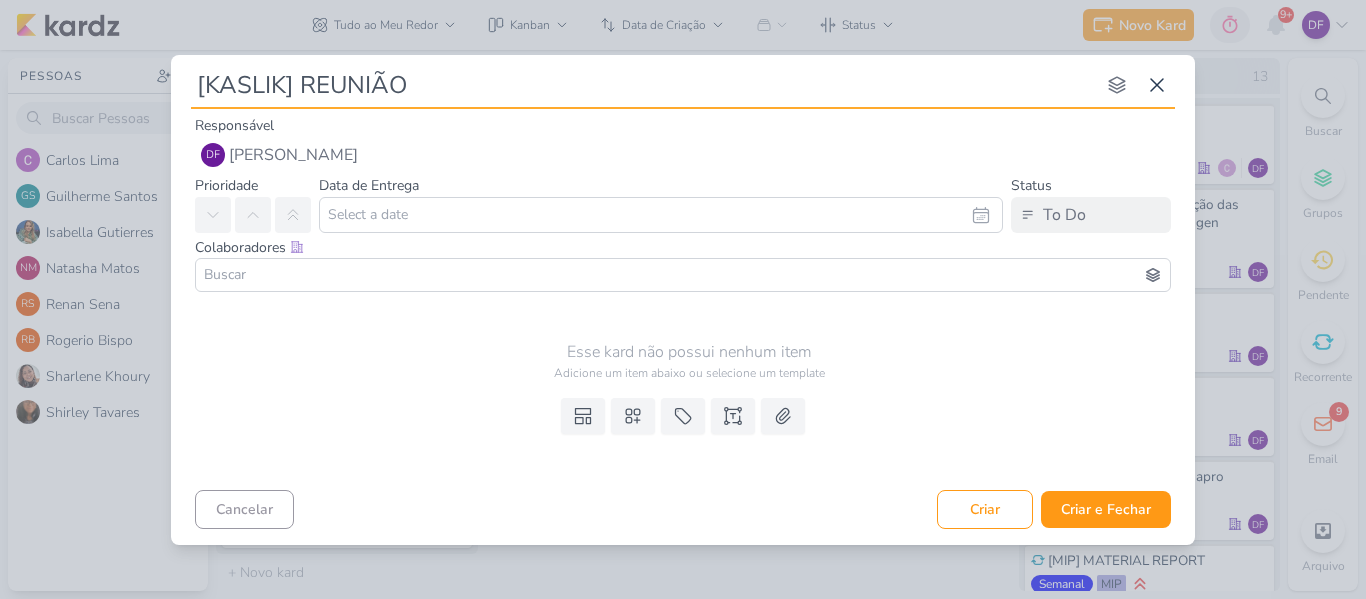 type 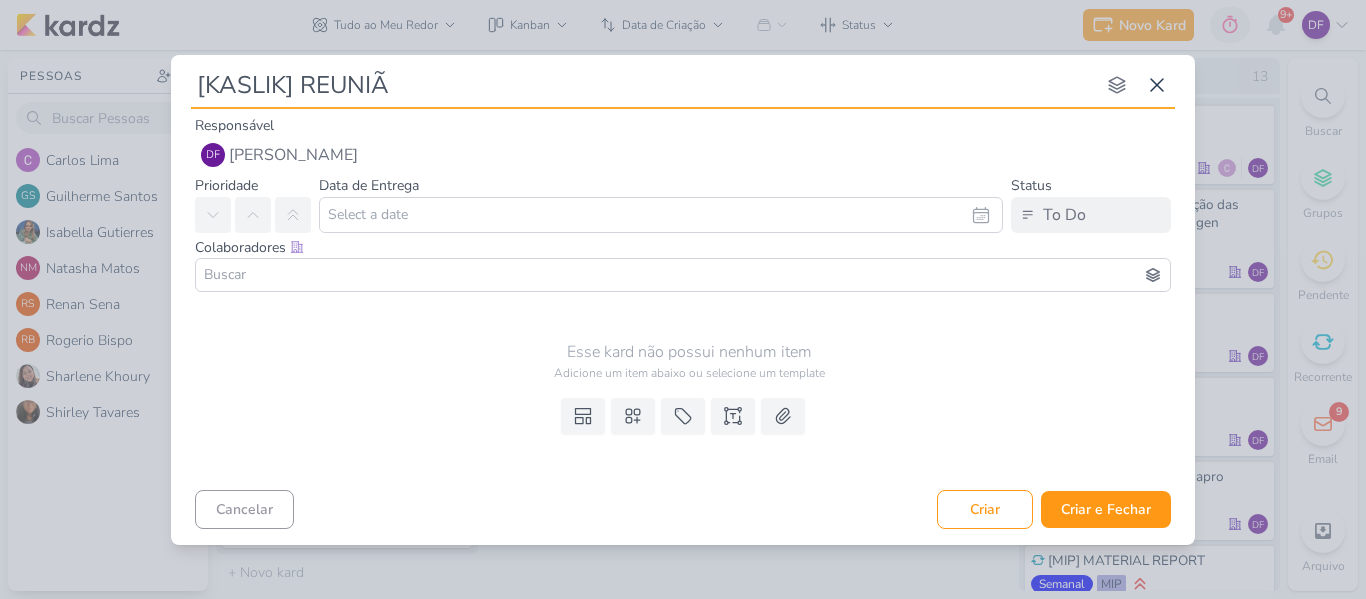 type 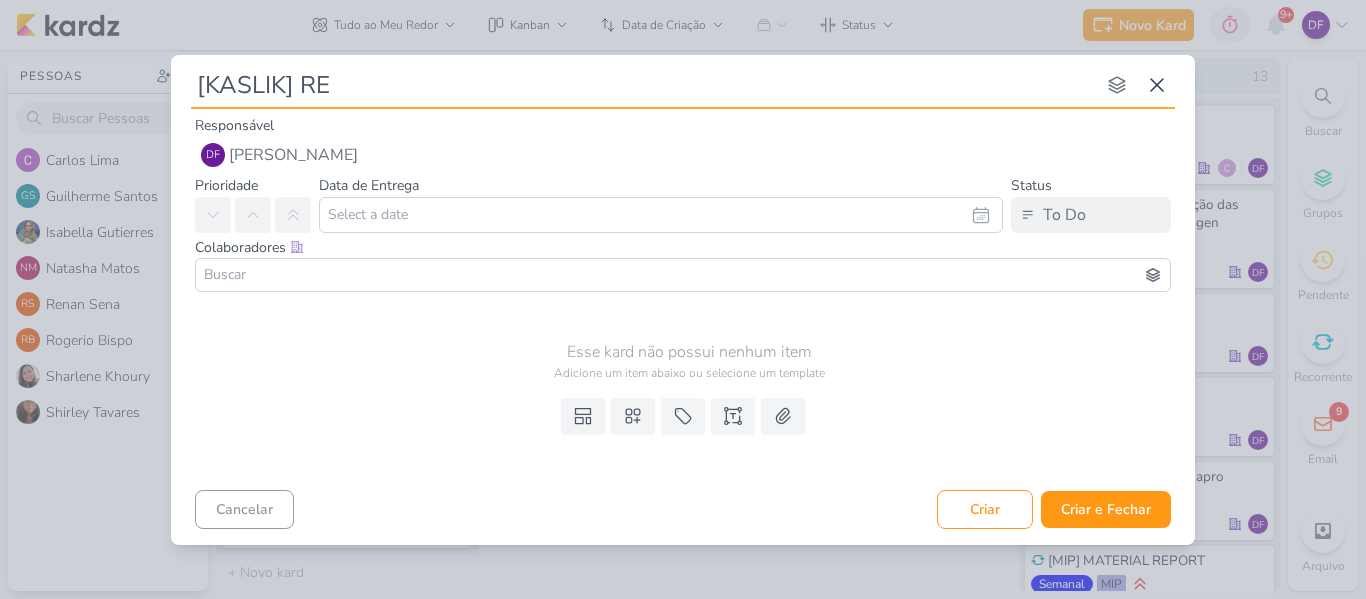 type on "[KASLIK] R" 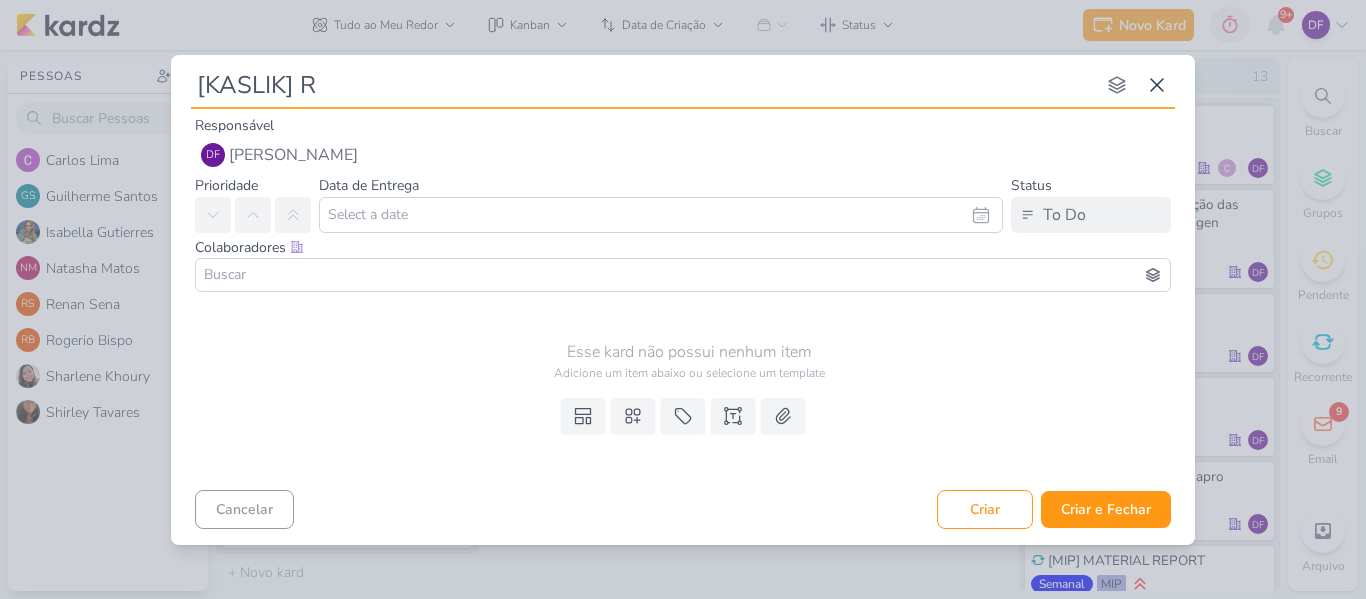type 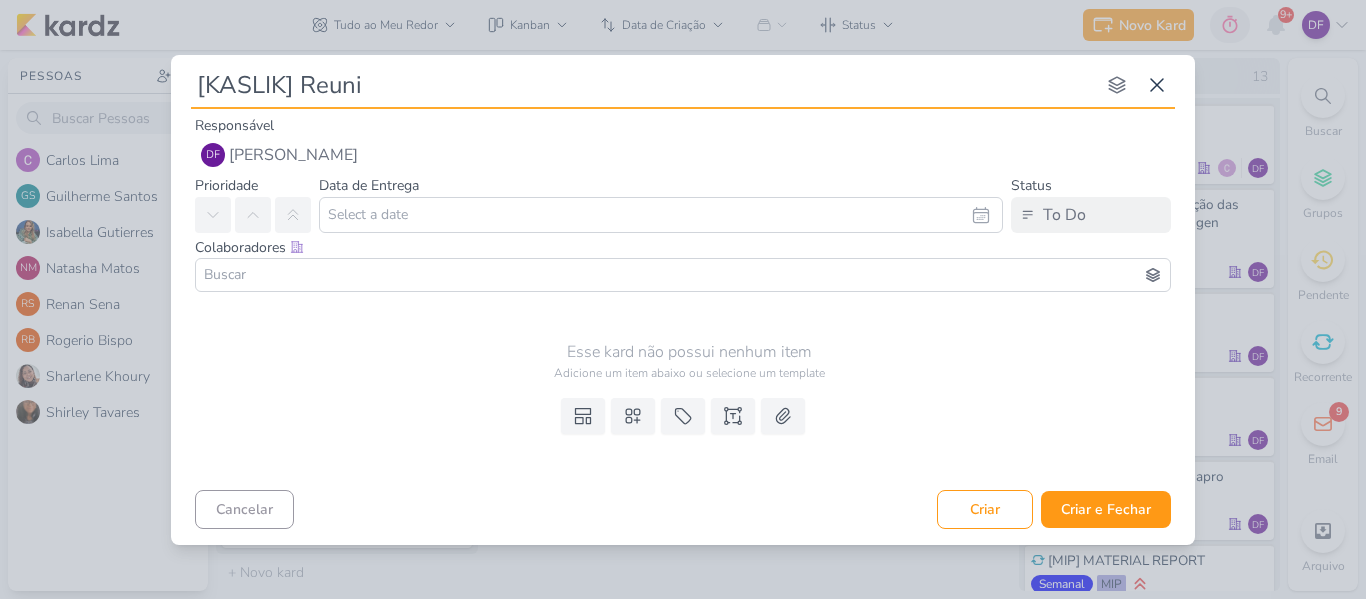 type on "[KASLIK] Reuniã" 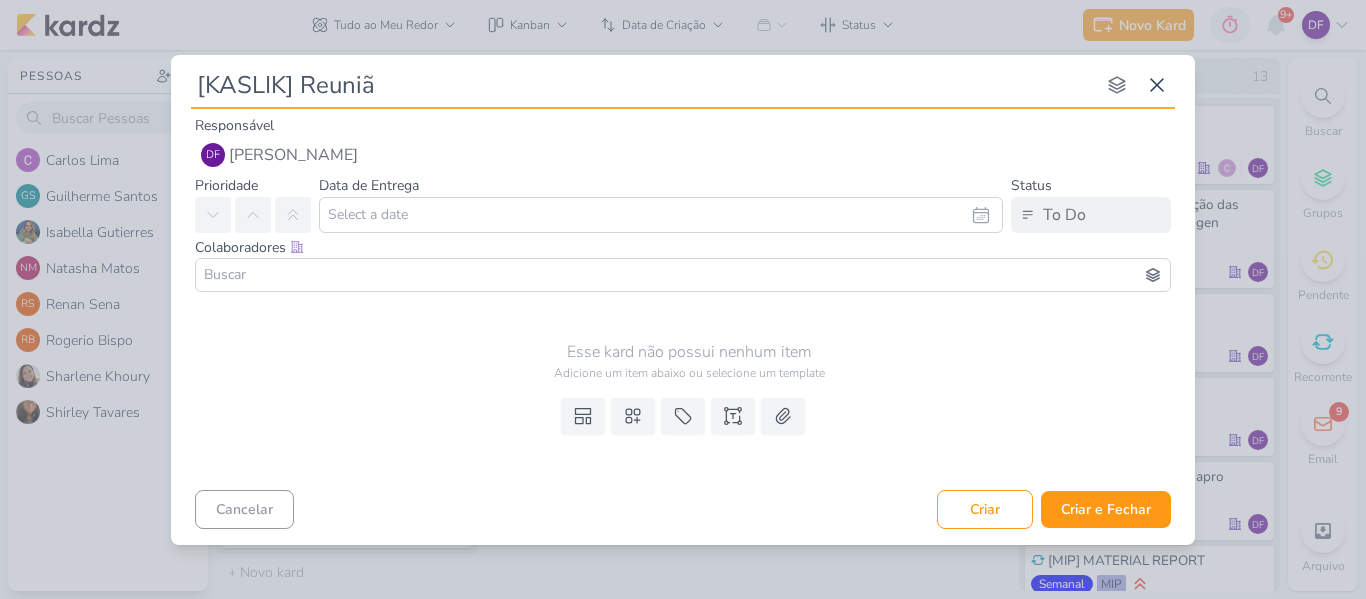 type 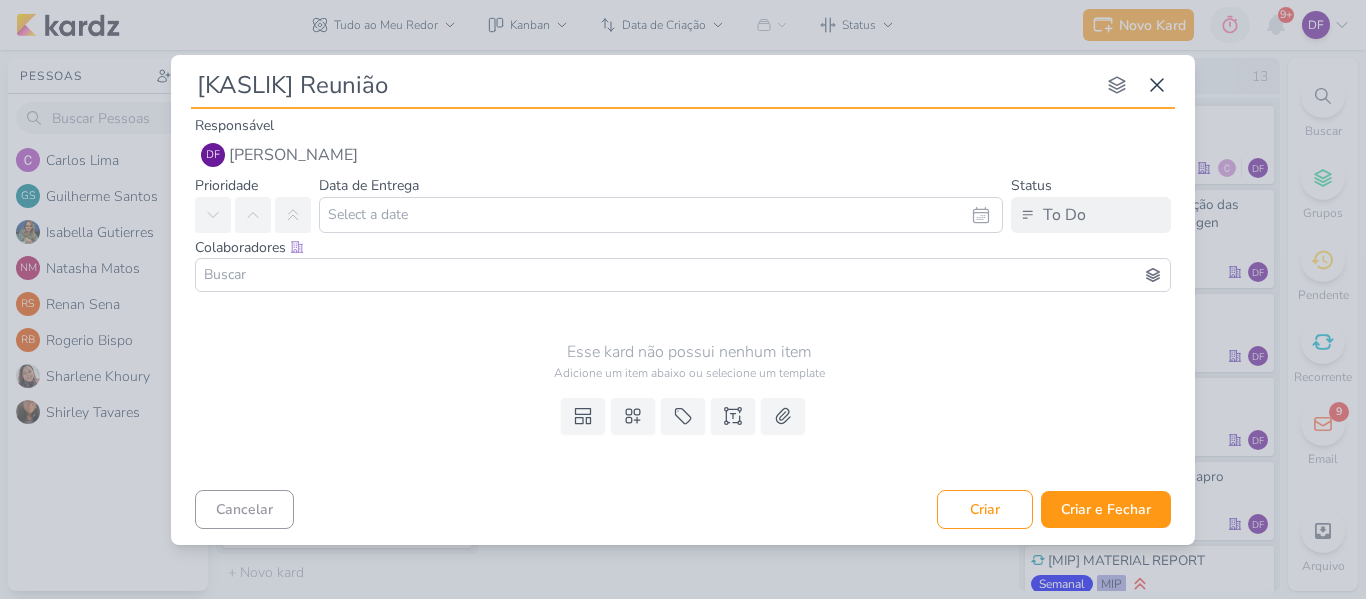 type on "[KASLIK] Reunião M" 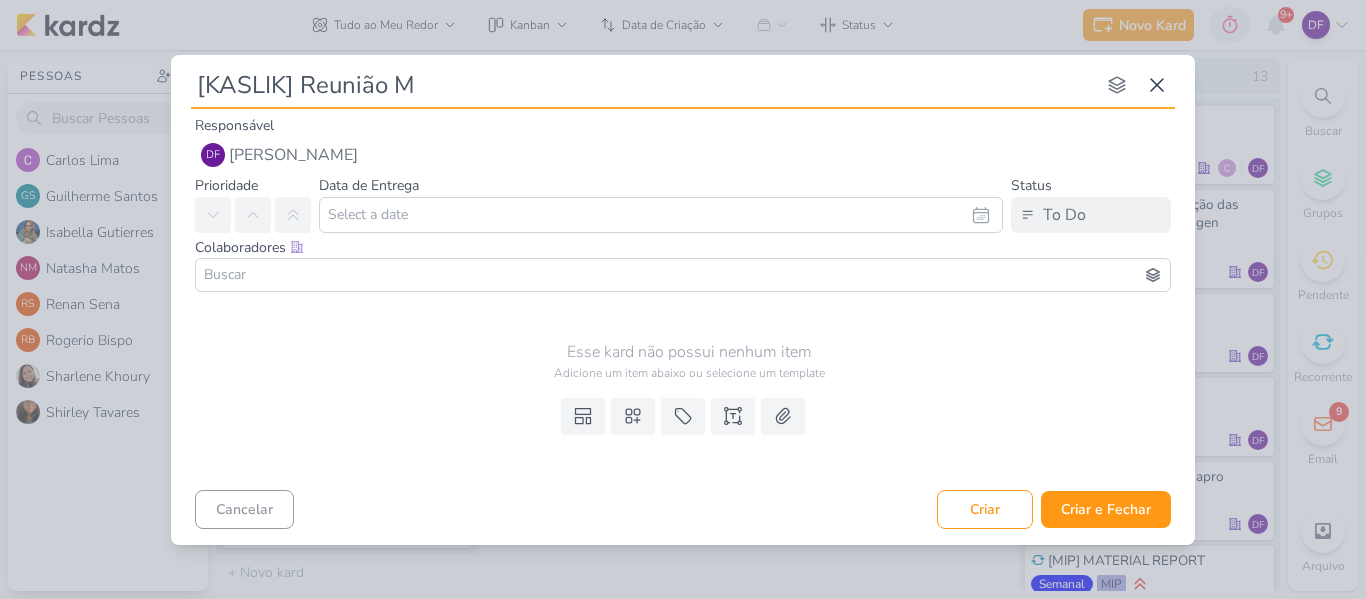 type 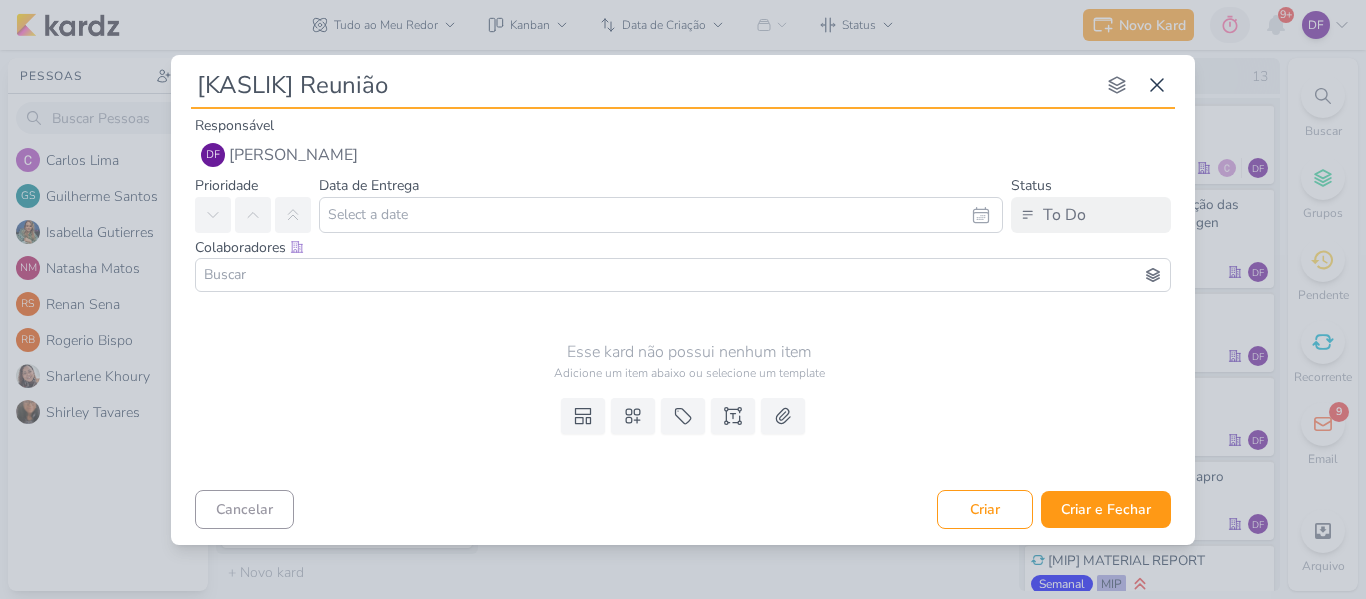 type 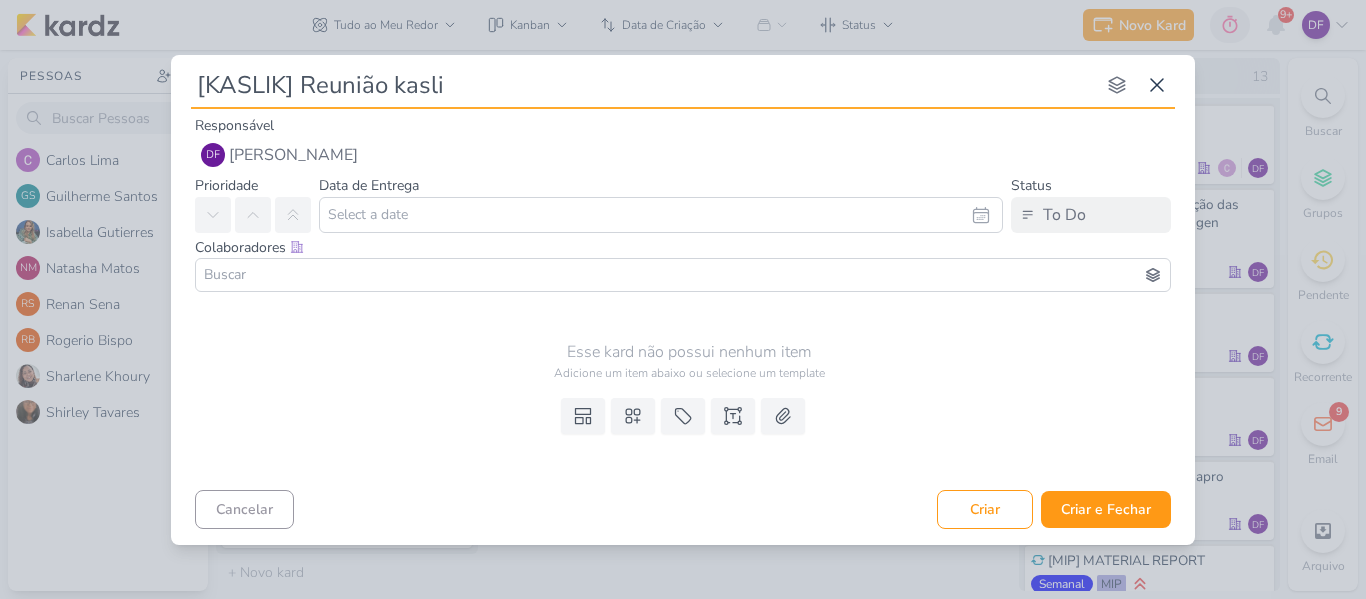type on "[KASLIK] Reunião kaslik" 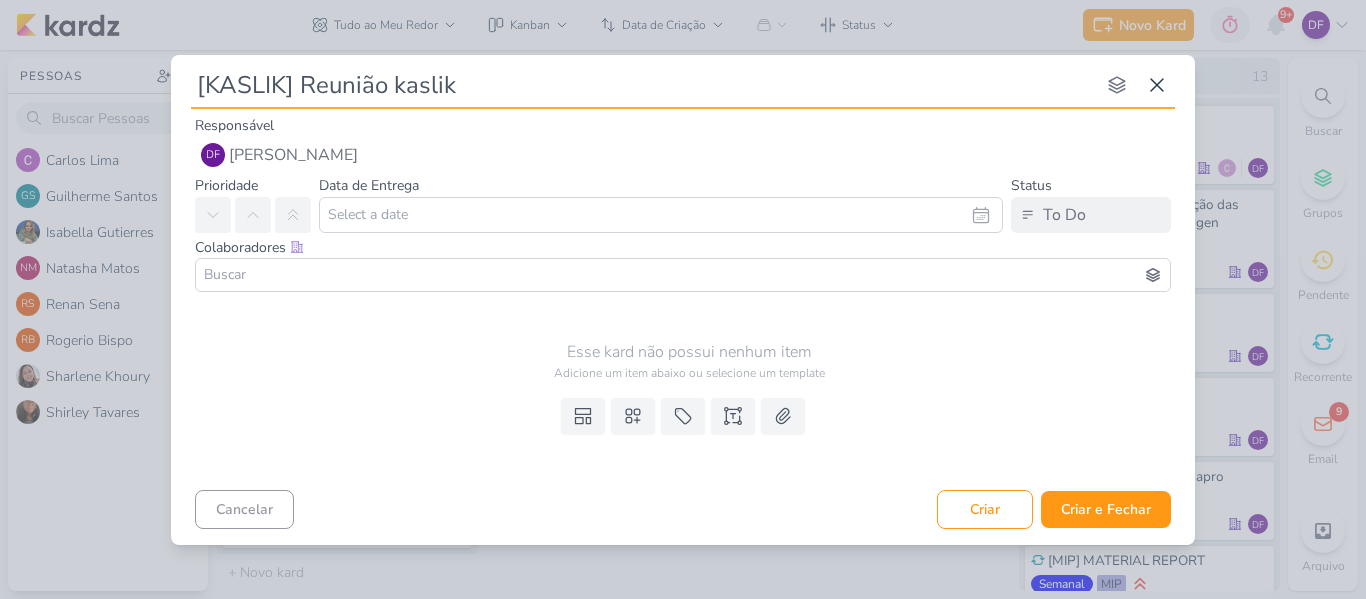 type 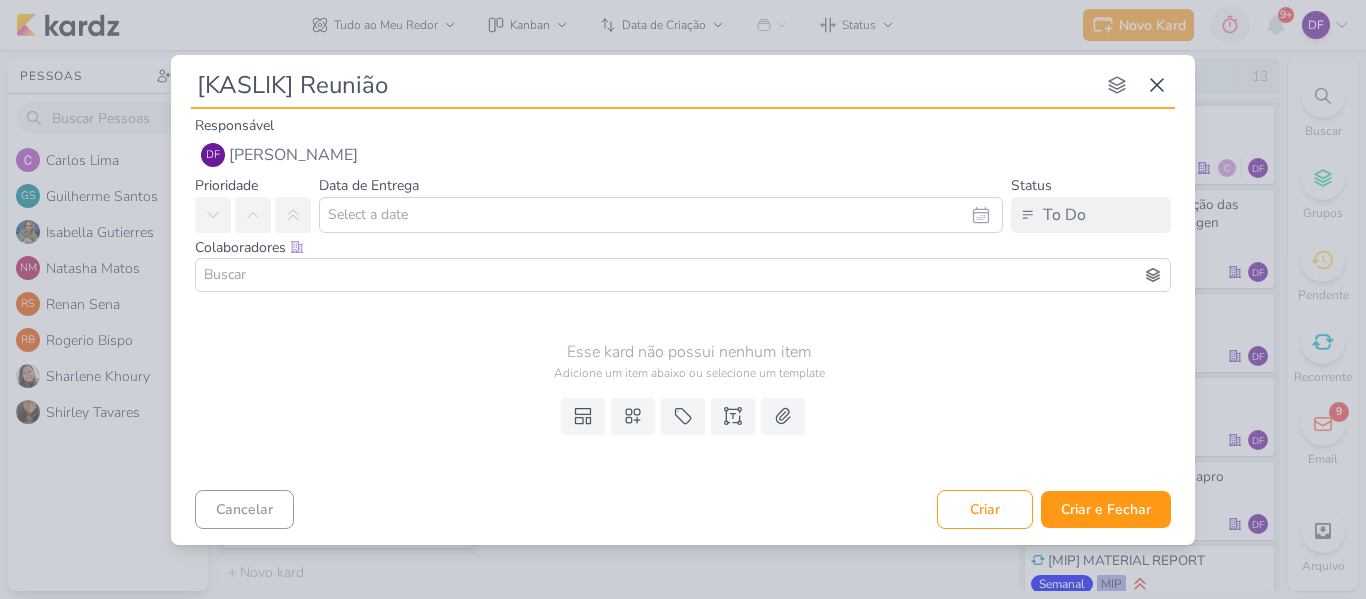 type on "[KASLIK] Reunião G" 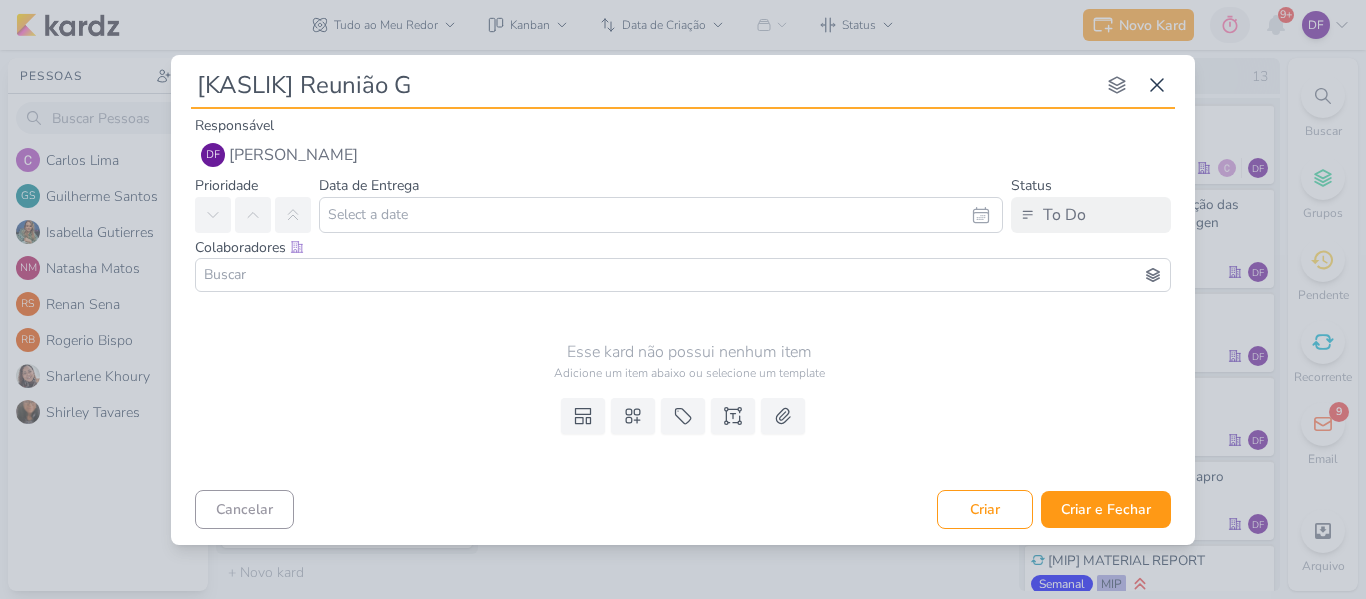 type 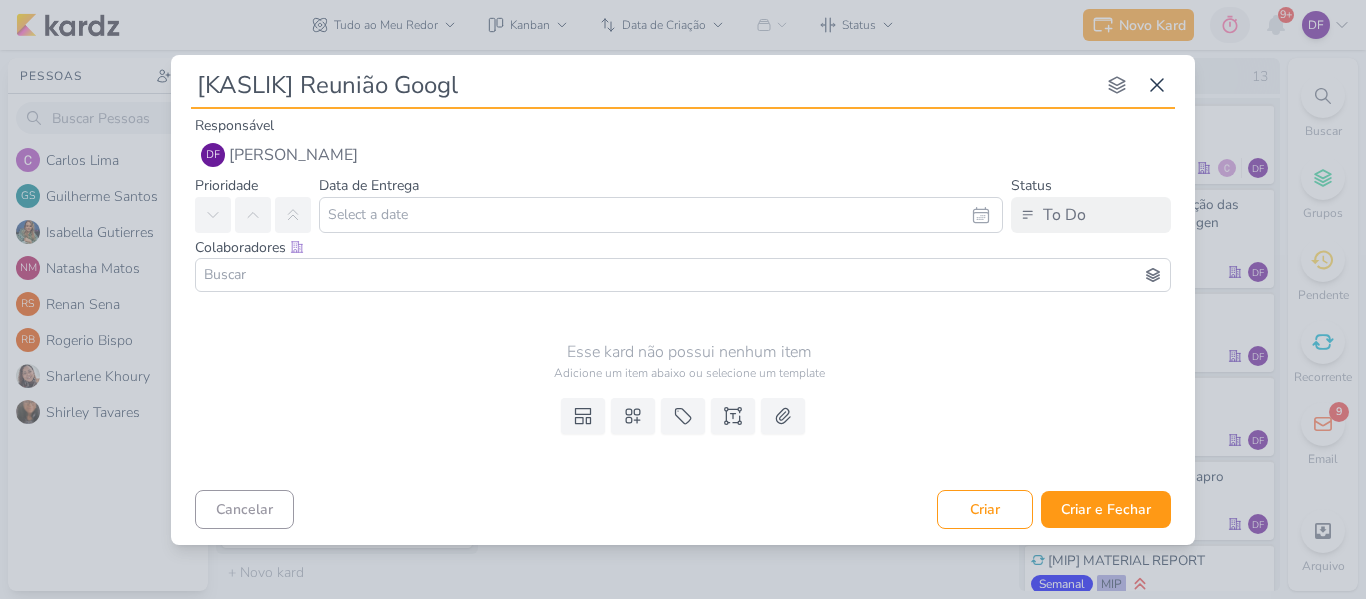 type on "[KASLIK] Reunião Google" 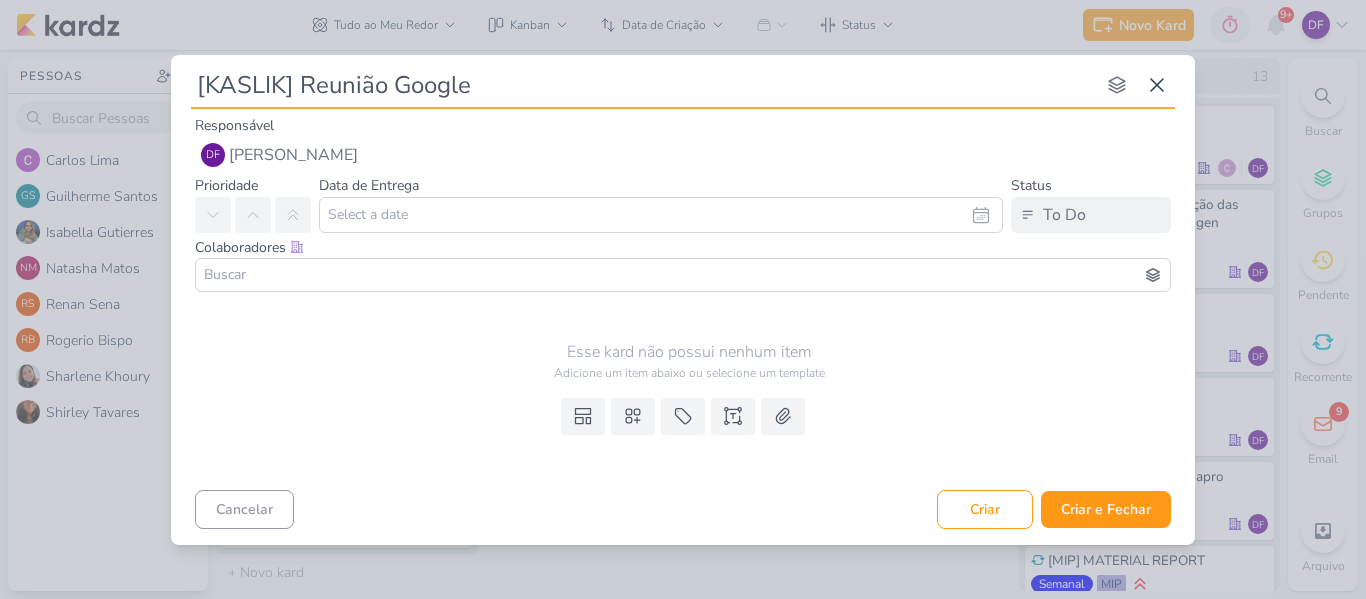 type 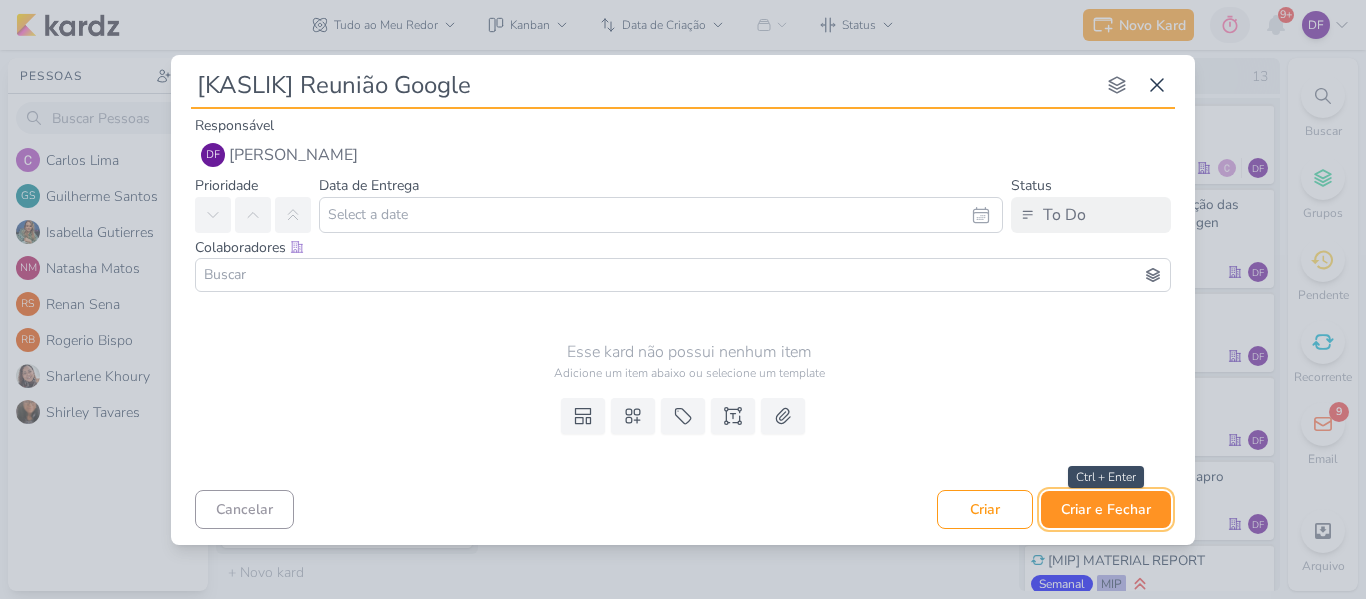 click on "Criar e Fechar" at bounding box center [1106, 509] 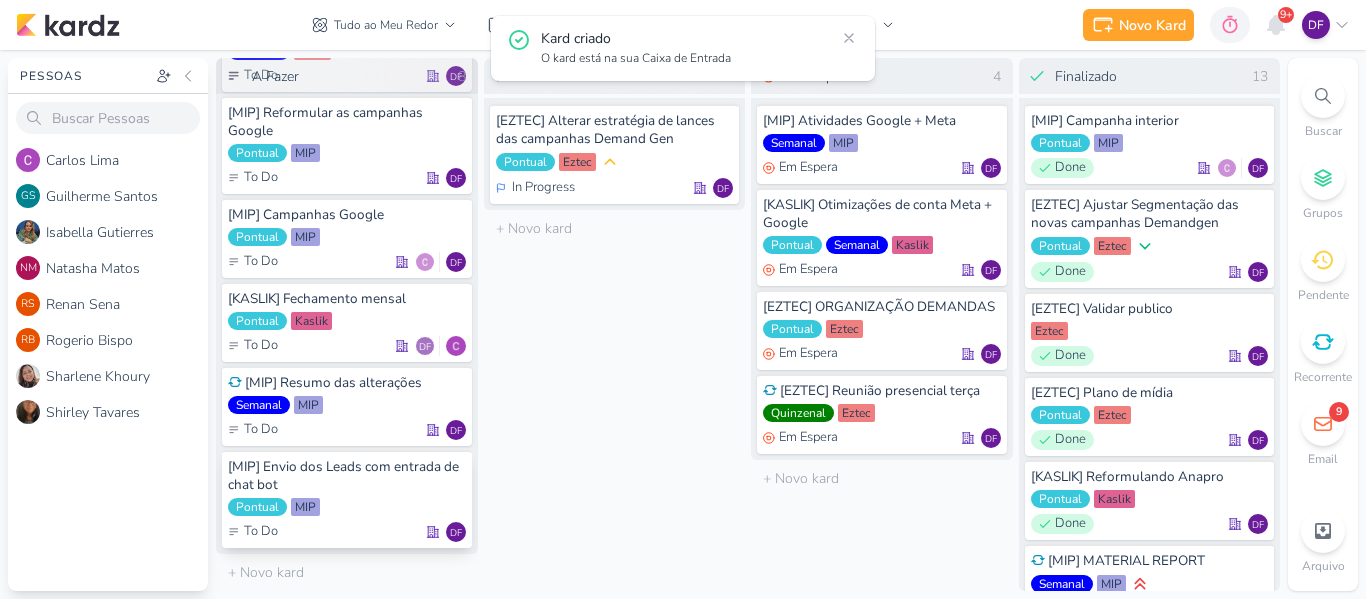 scroll, scrollTop: 356, scrollLeft: 0, axis: vertical 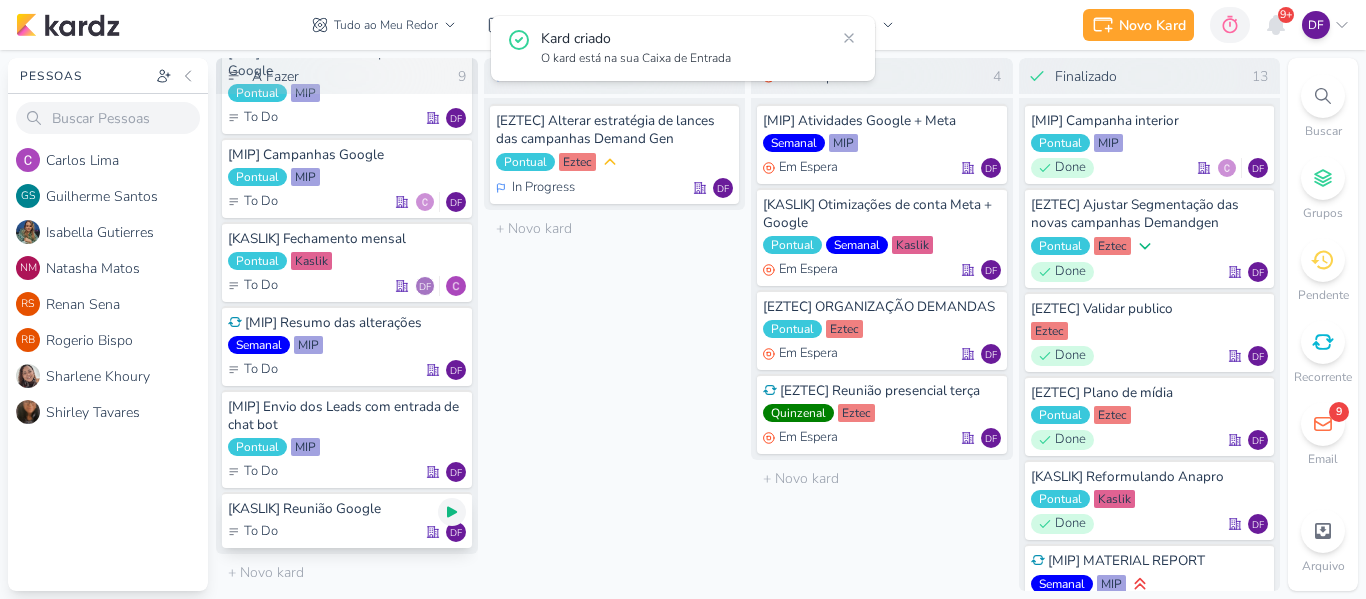 click 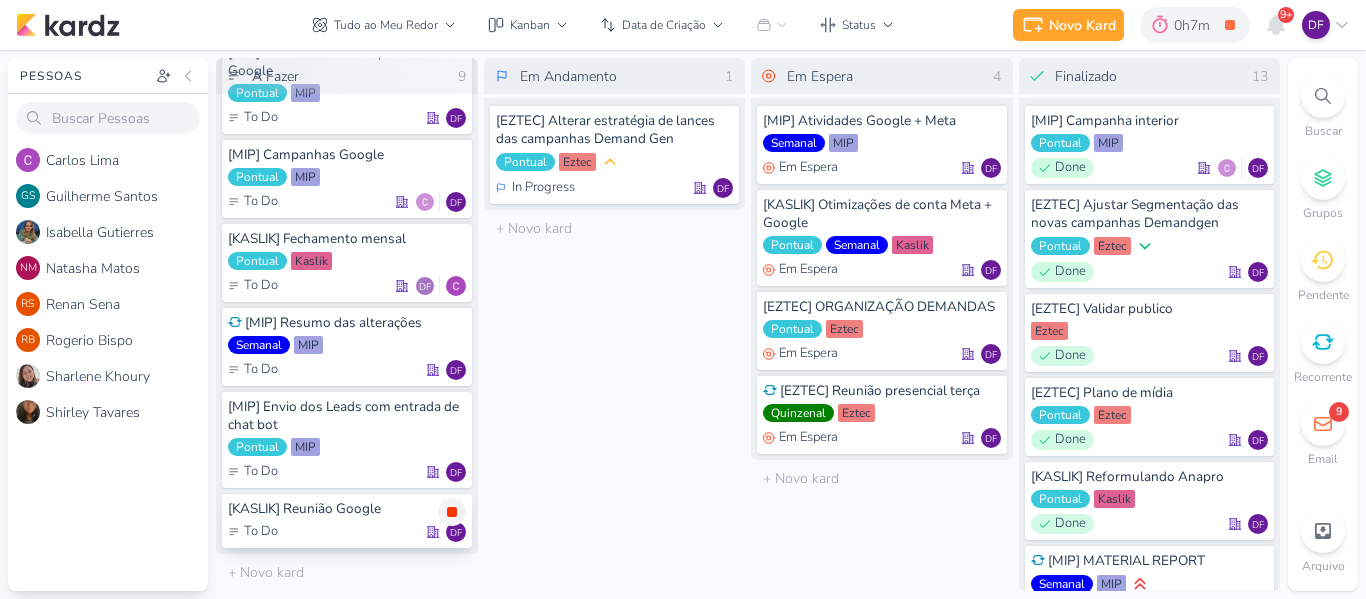 click 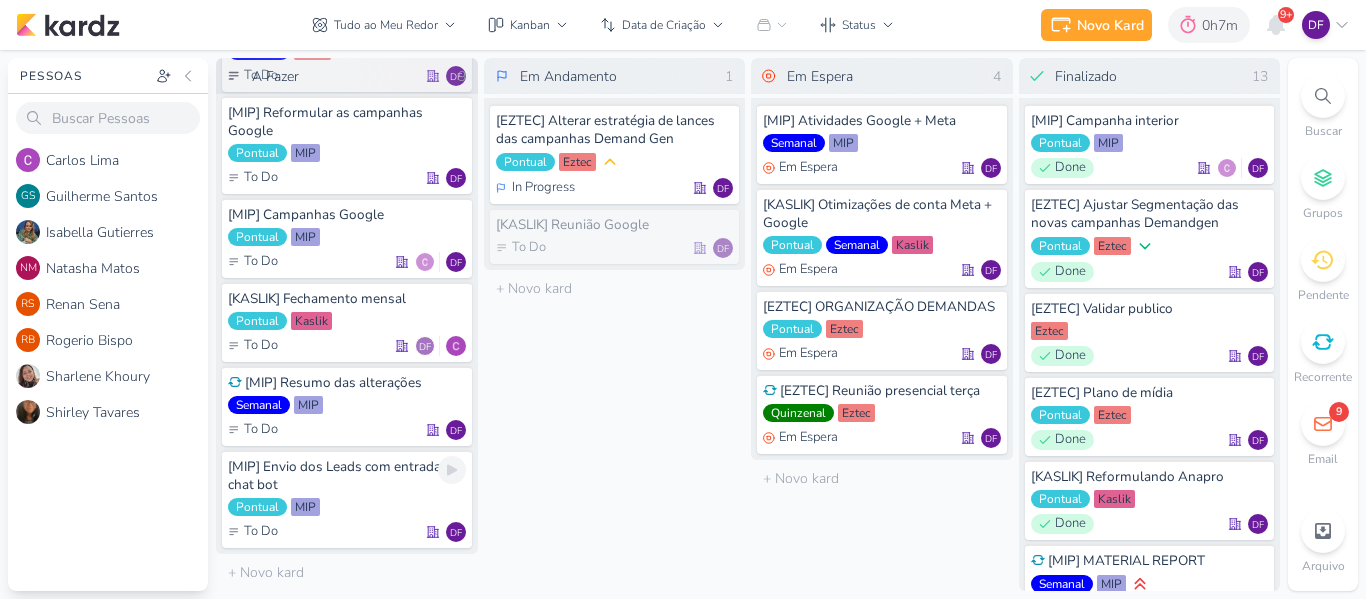 scroll, scrollTop: 296, scrollLeft: 0, axis: vertical 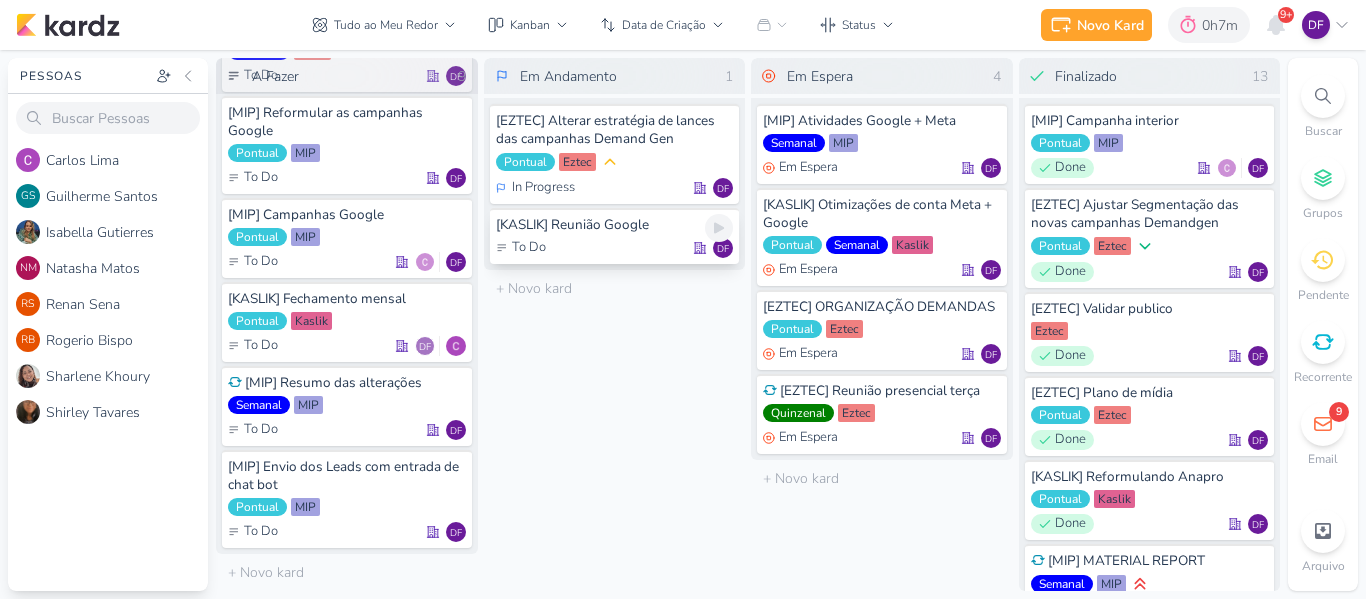 click on "[KASLIK] Reunião Google" at bounding box center [615, 225] 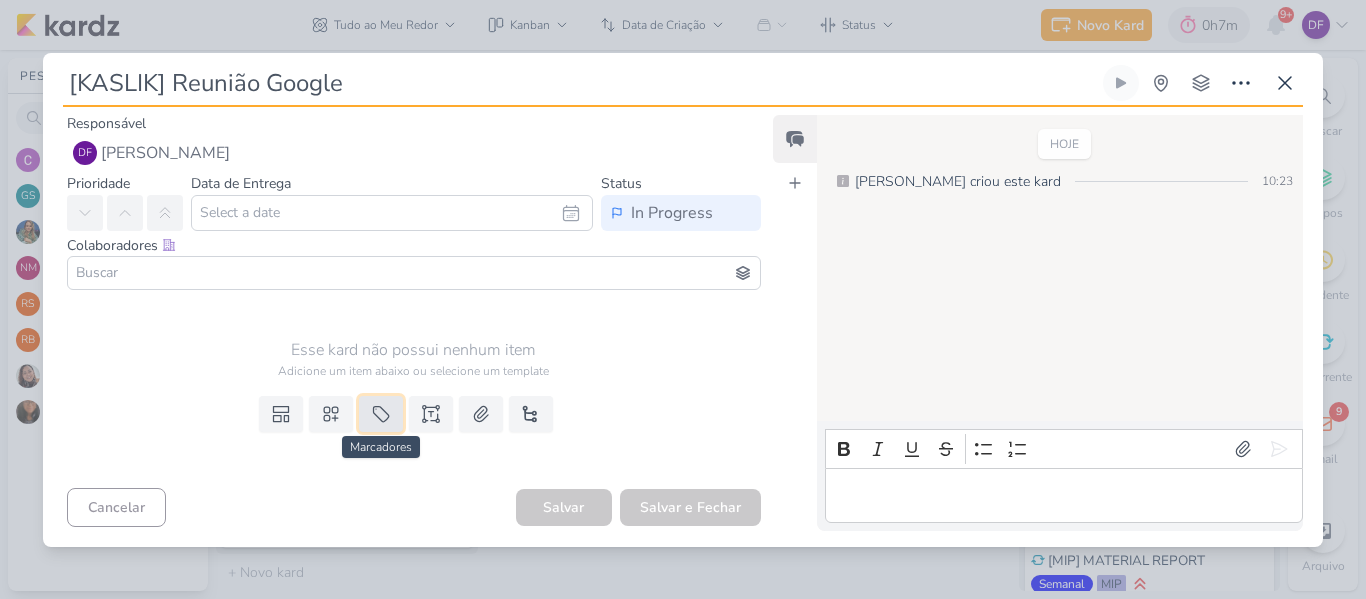 click at bounding box center (381, 414) 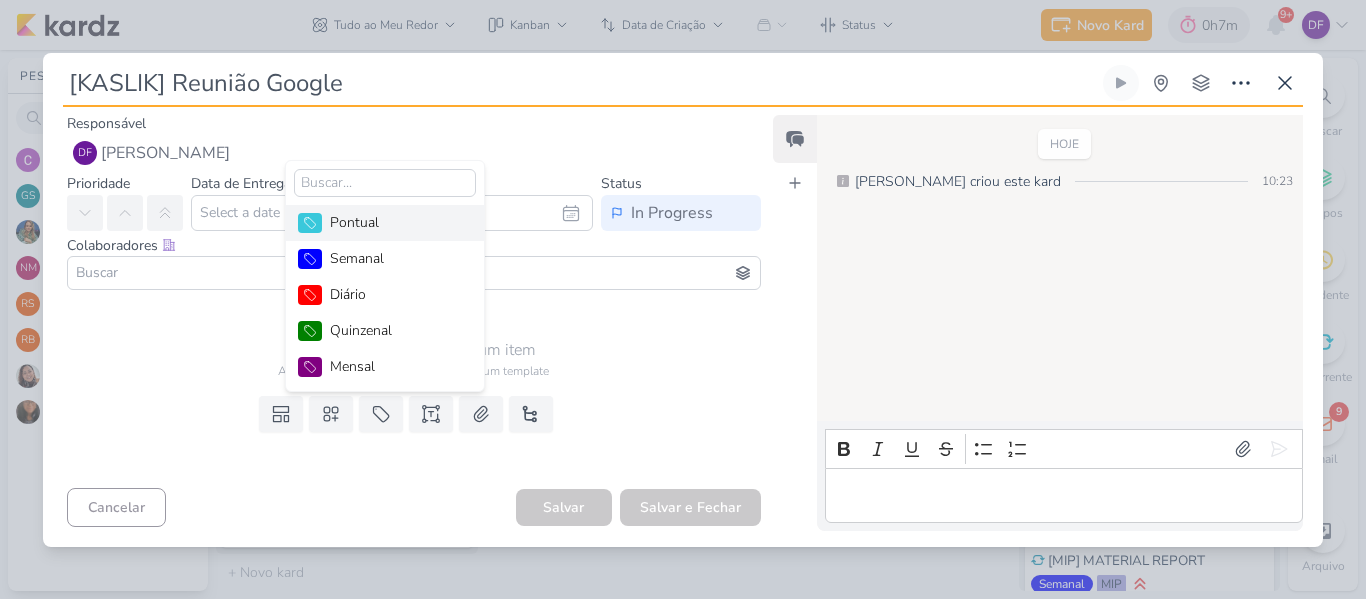 click on "Pontual" at bounding box center [395, 222] 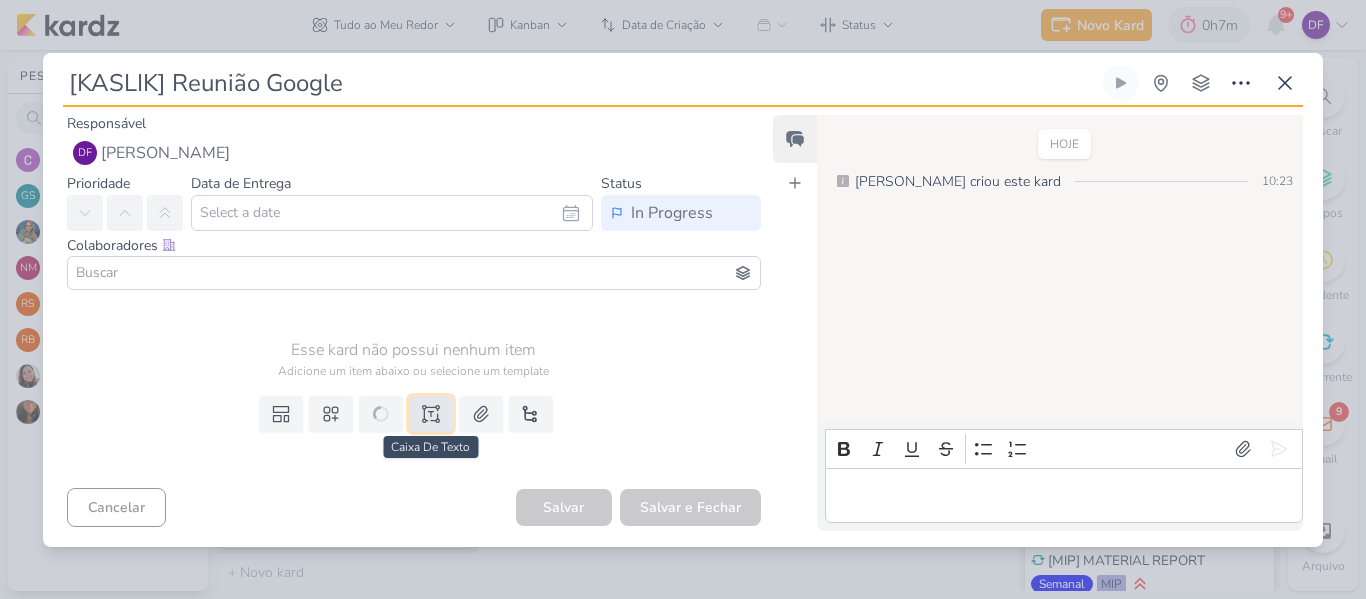 click at bounding box center [431, 414] 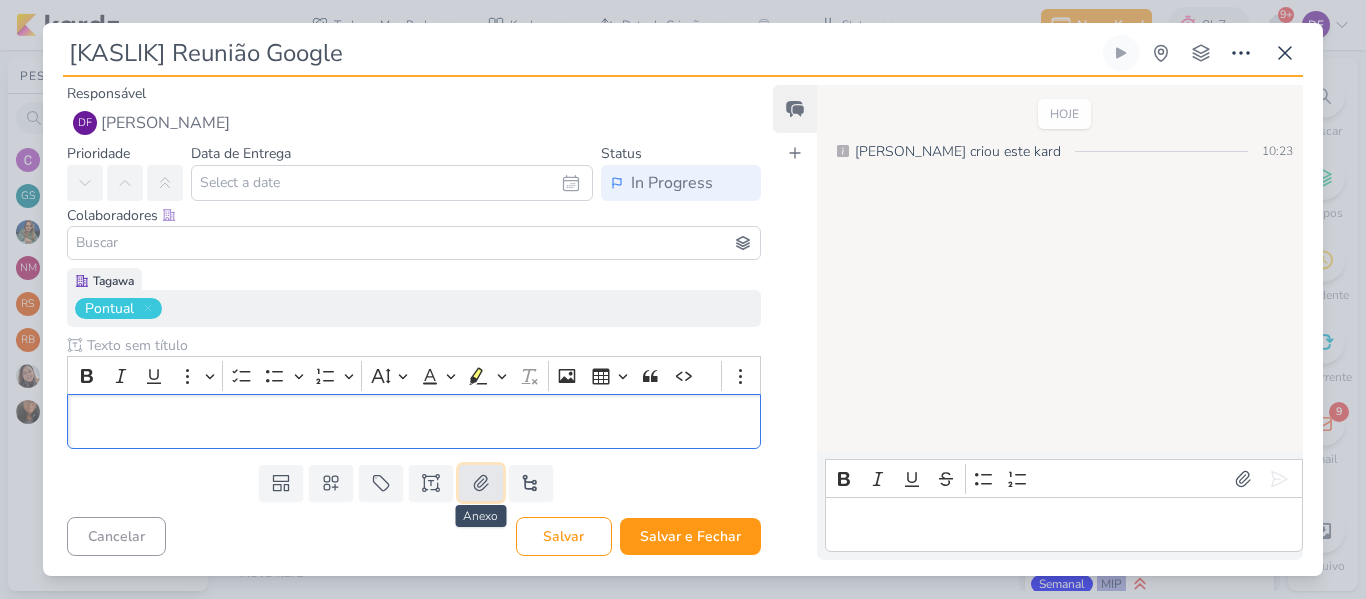 click 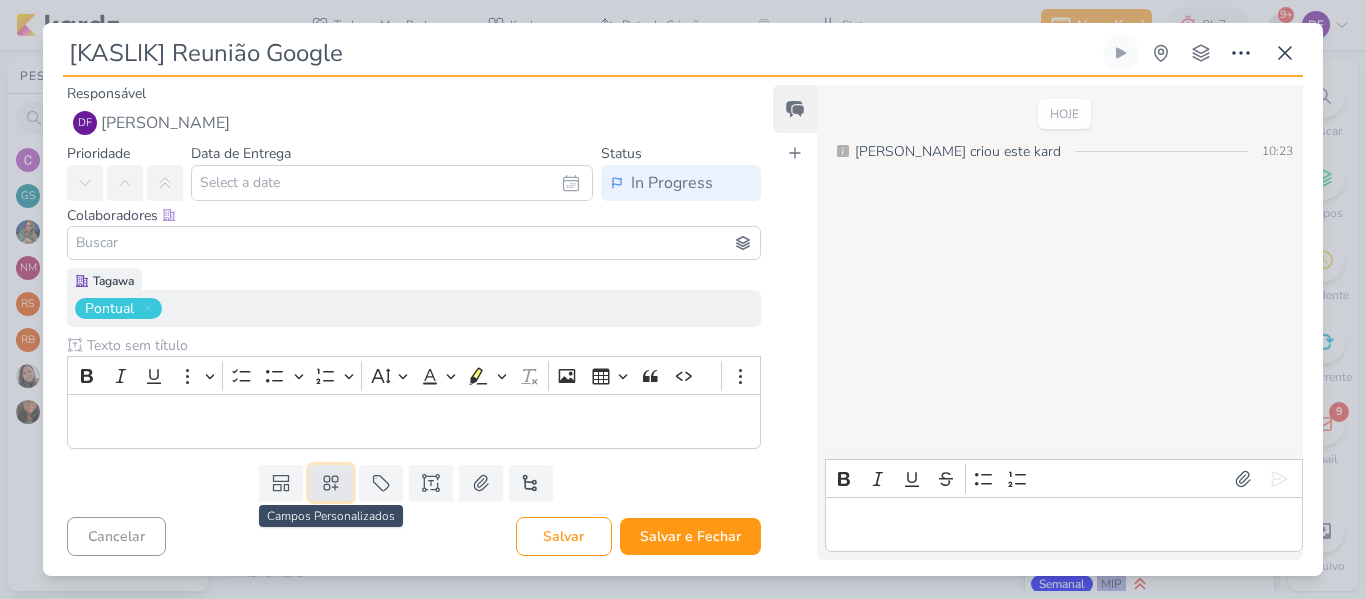 click at bounding box center [331, 483] 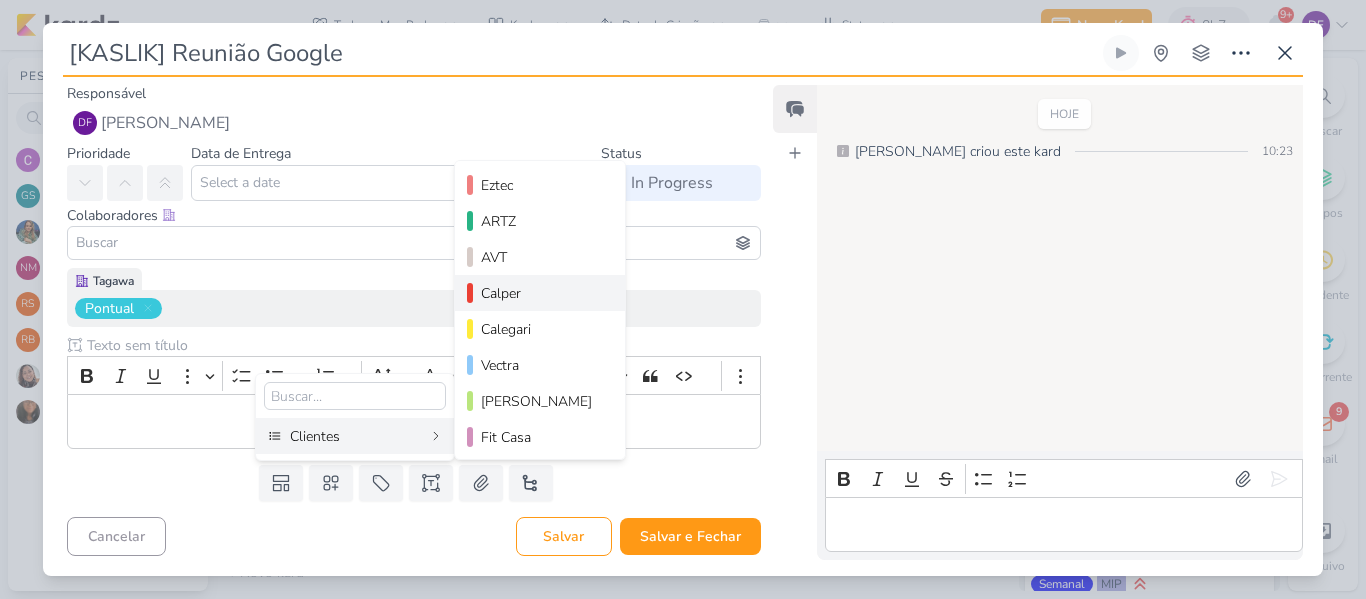 scroll, scrollTop: 290, scrollLeft: 0, axis: vertical 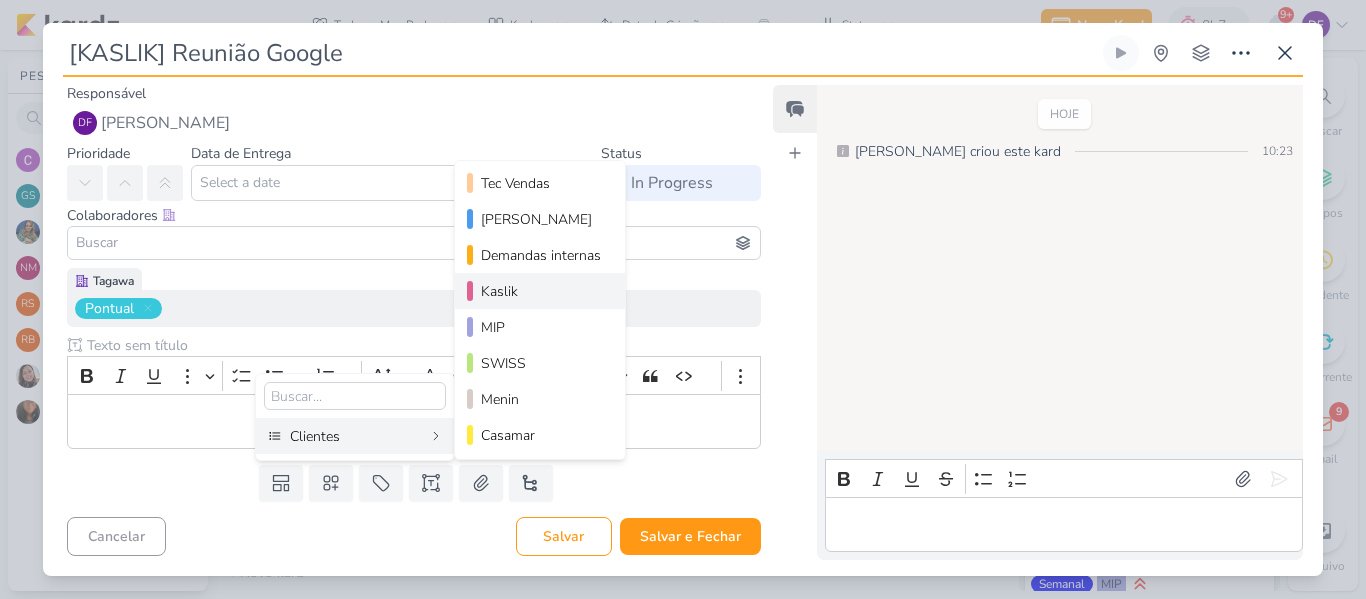 click on "Kaslik" at bounding box center [541, 291] 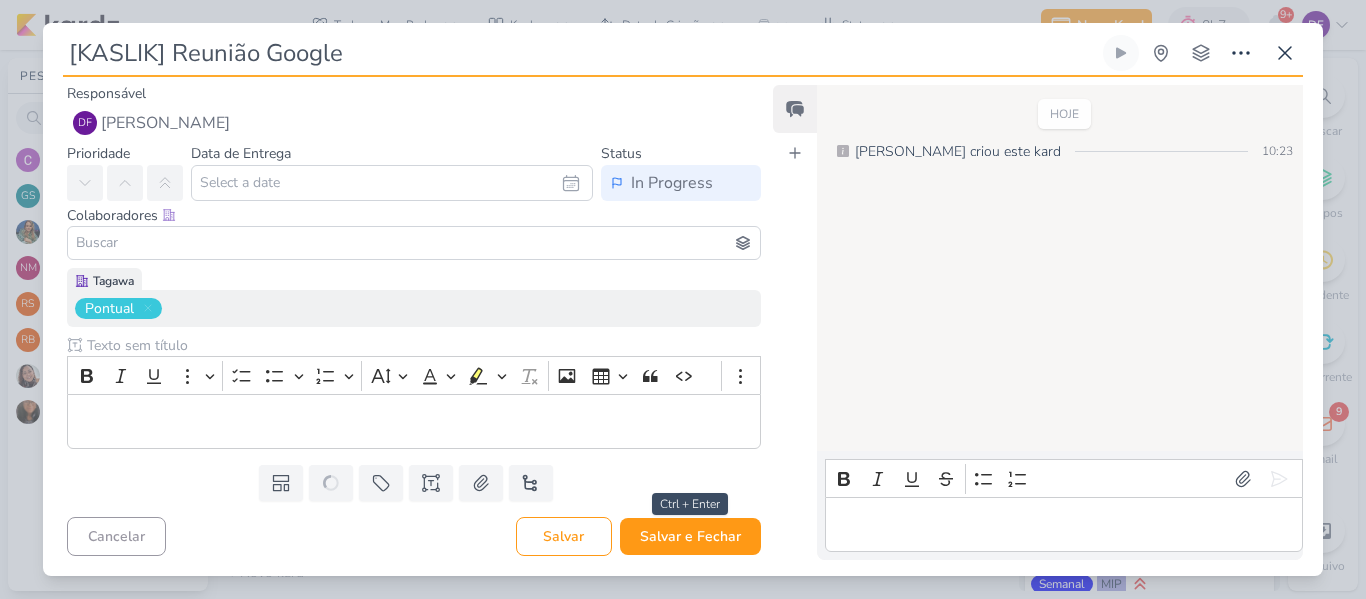 type 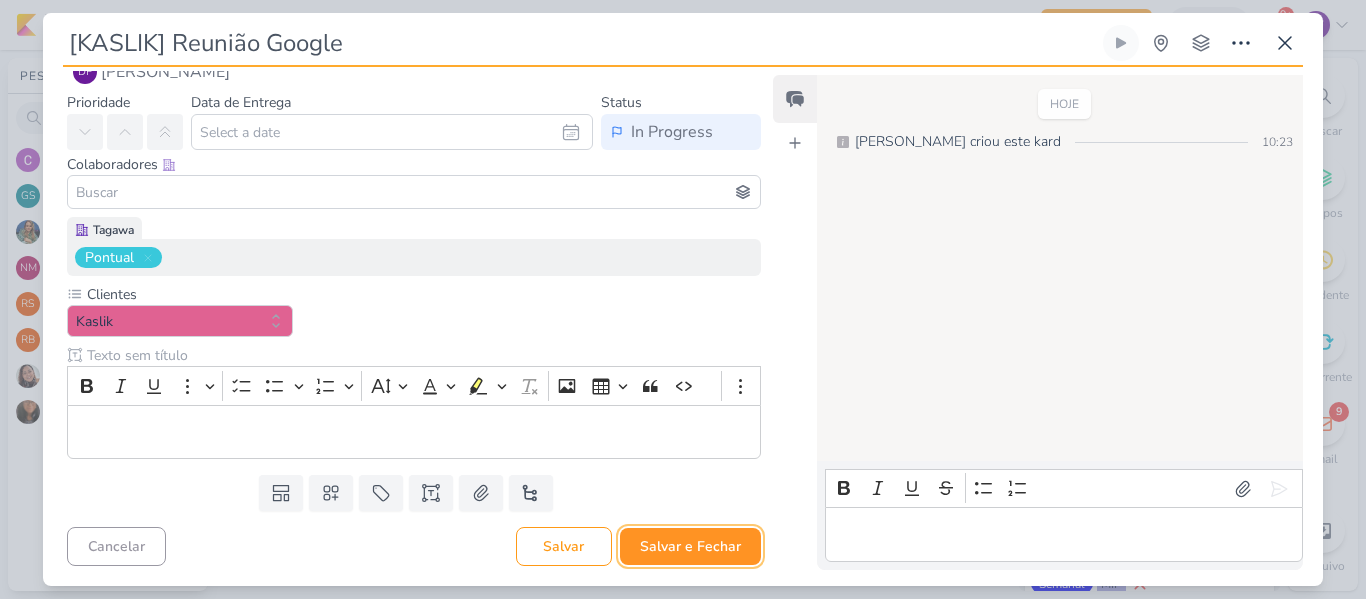 click on "Salvar e Fechar" at bounding box center [690, 546] 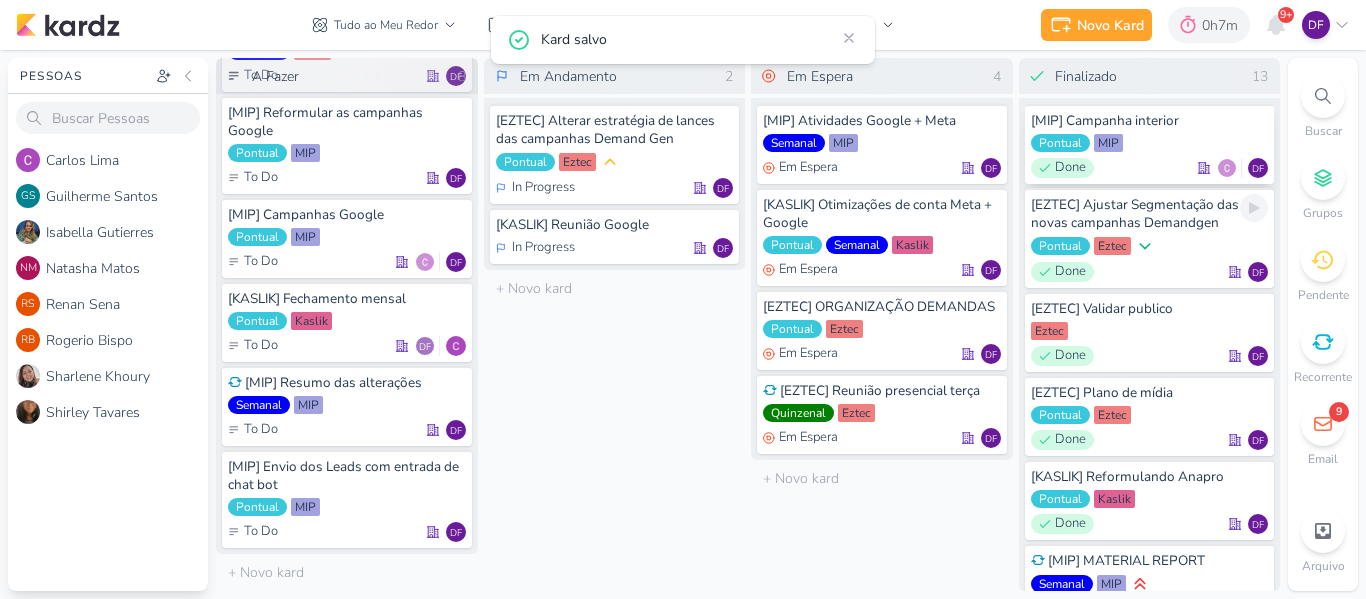 scroll, scrollTop: 0, scrollLeft: 0, axis: both 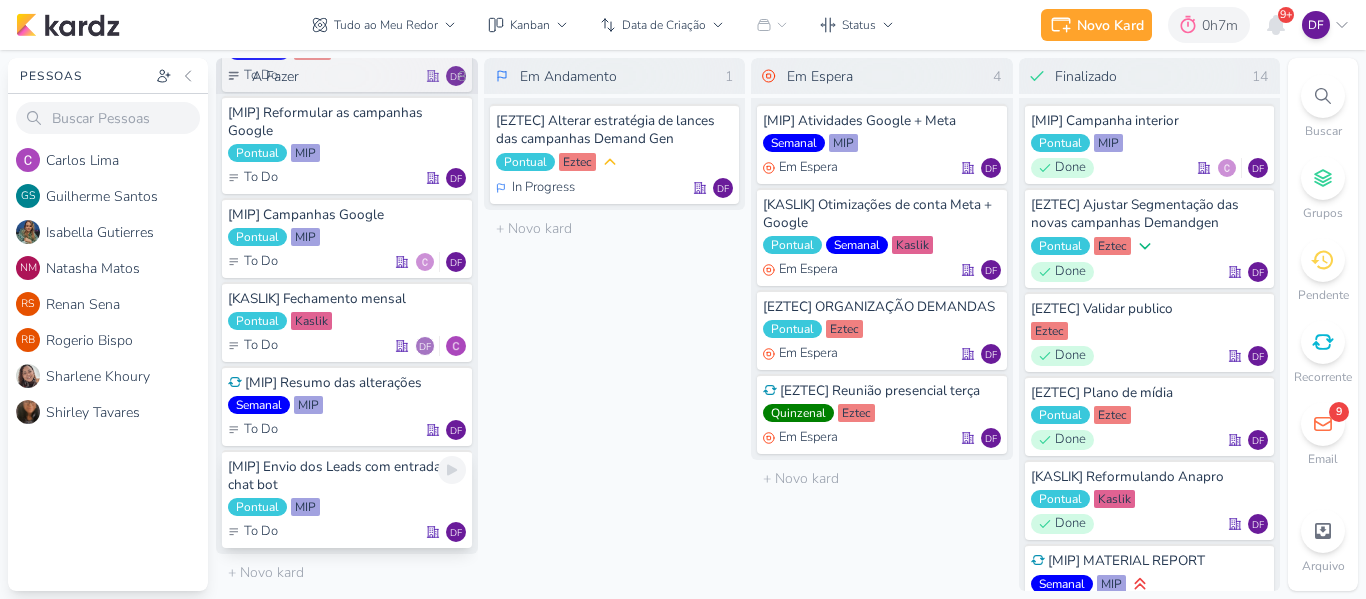 click on "[MIP] Envio dos Leads com entrada de chat bot" at bounding box center [347, 476] 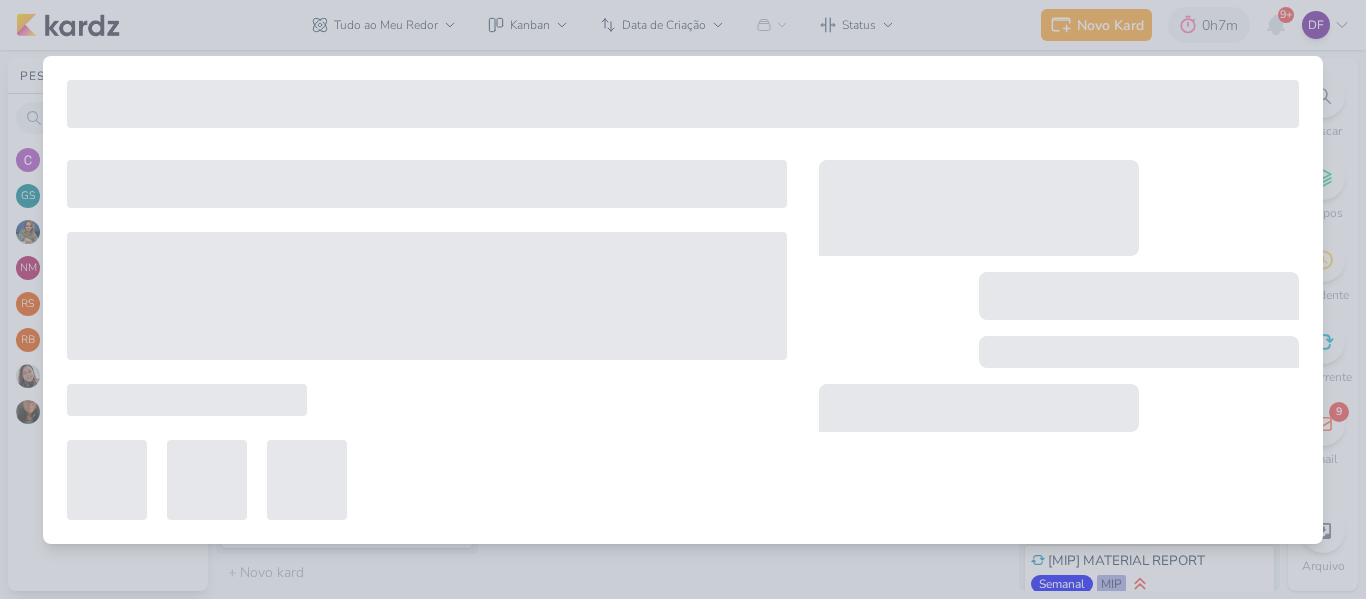 type on "[MIP] Envio dos Leads com entrada de chat bot" 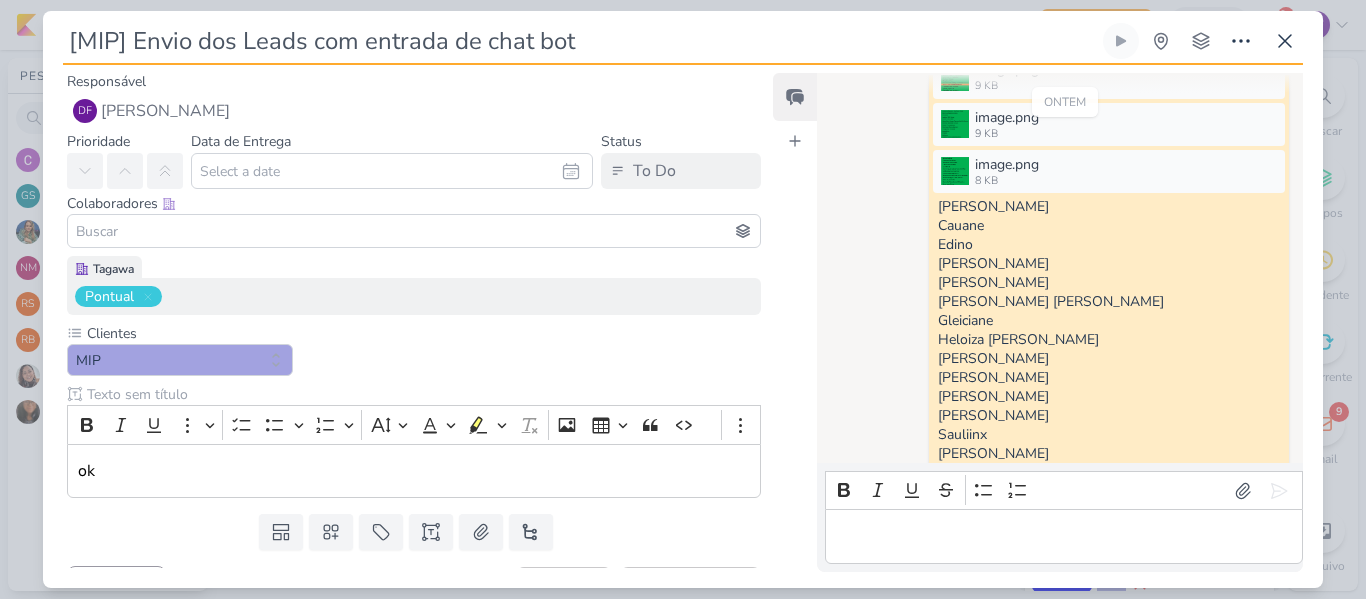 scroll, scrollTop: 206, scrollLeft: 0, axis: vertical 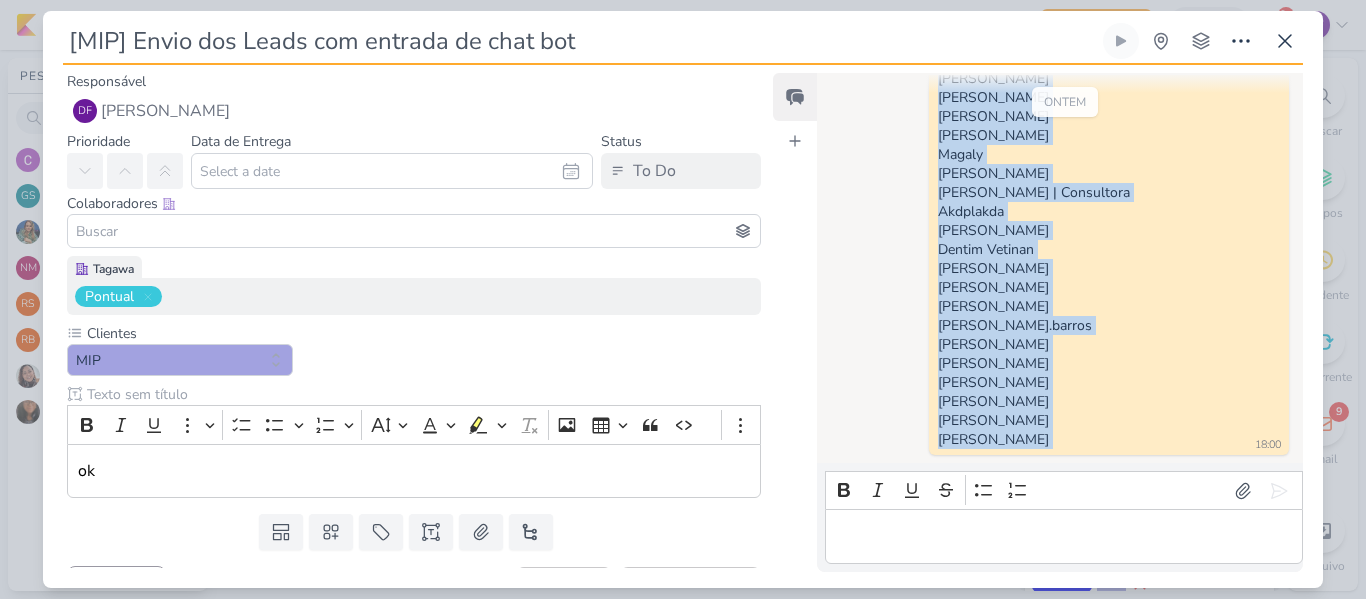 drag, startPoint x: 979, startPoint y: 202, endPoint x: 1071, endPoint y: 439, distance: 254.23021 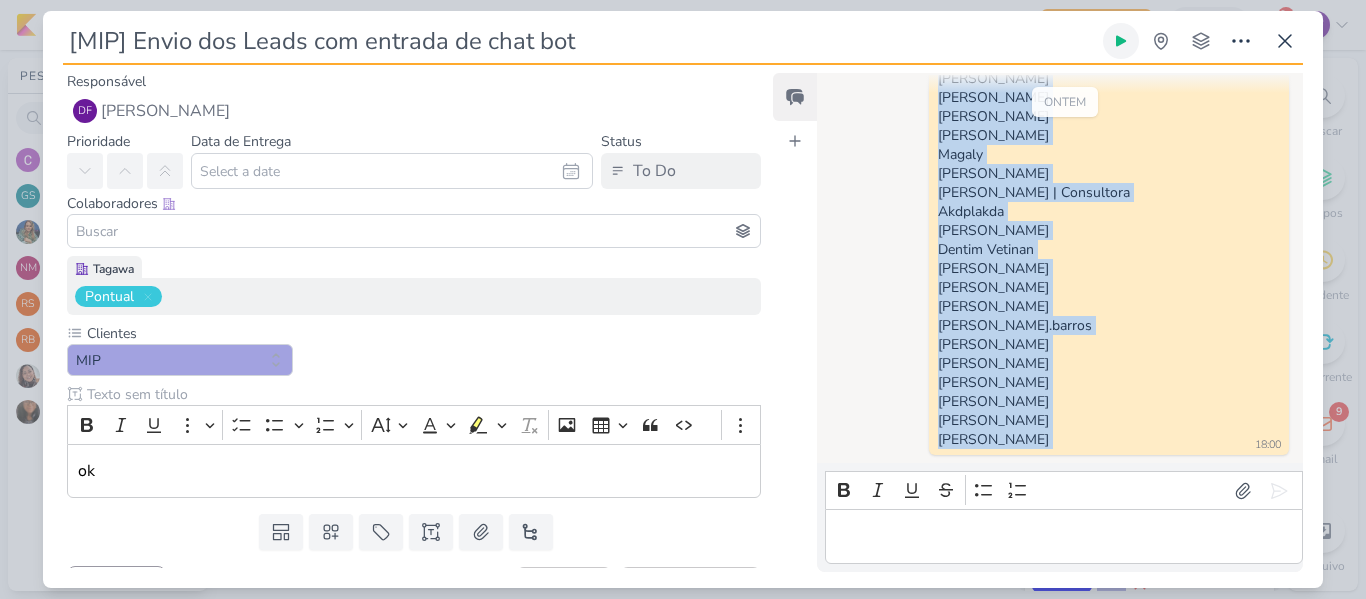 click 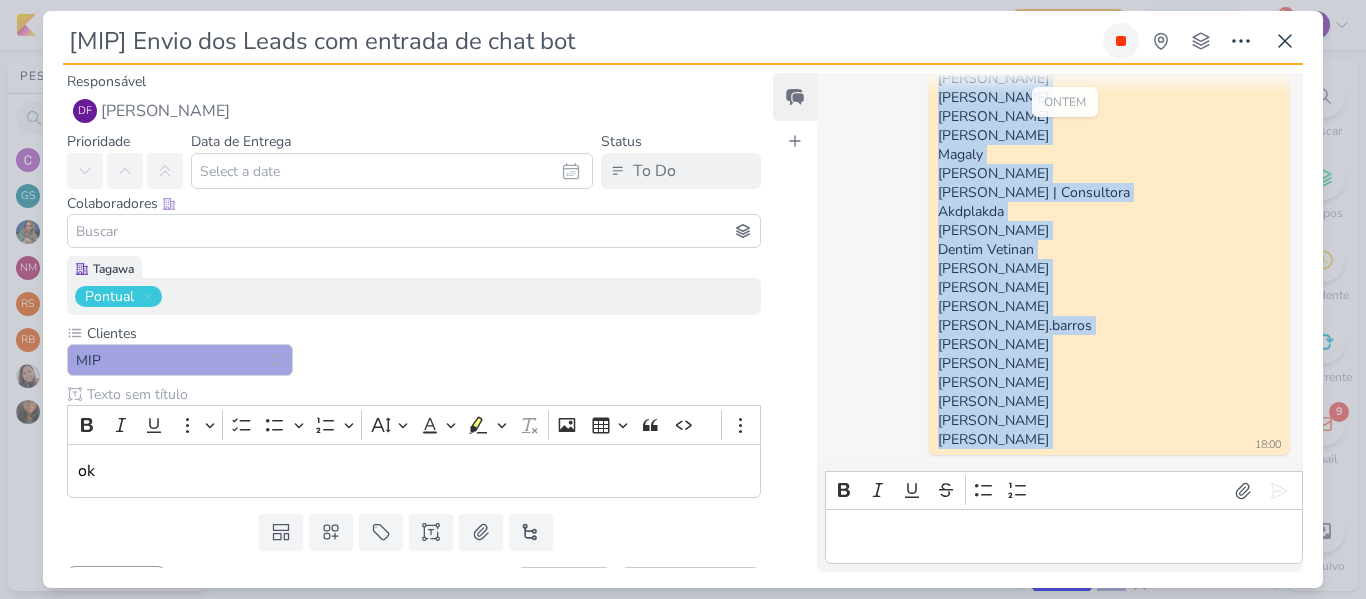 click 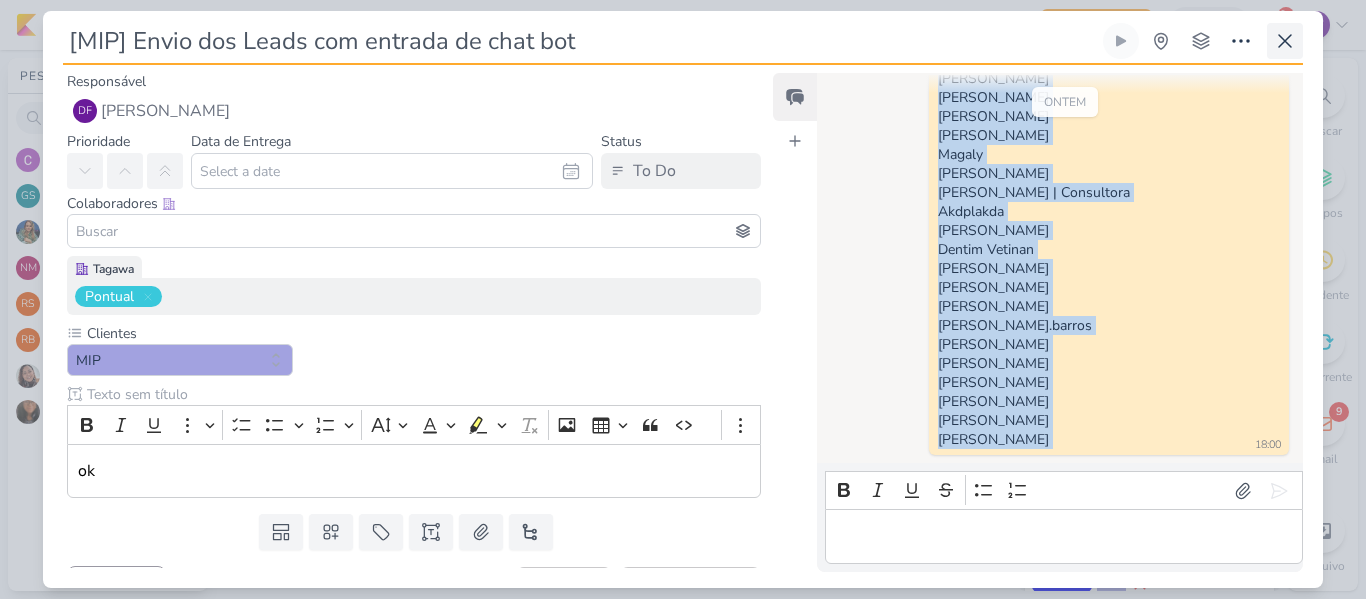 type 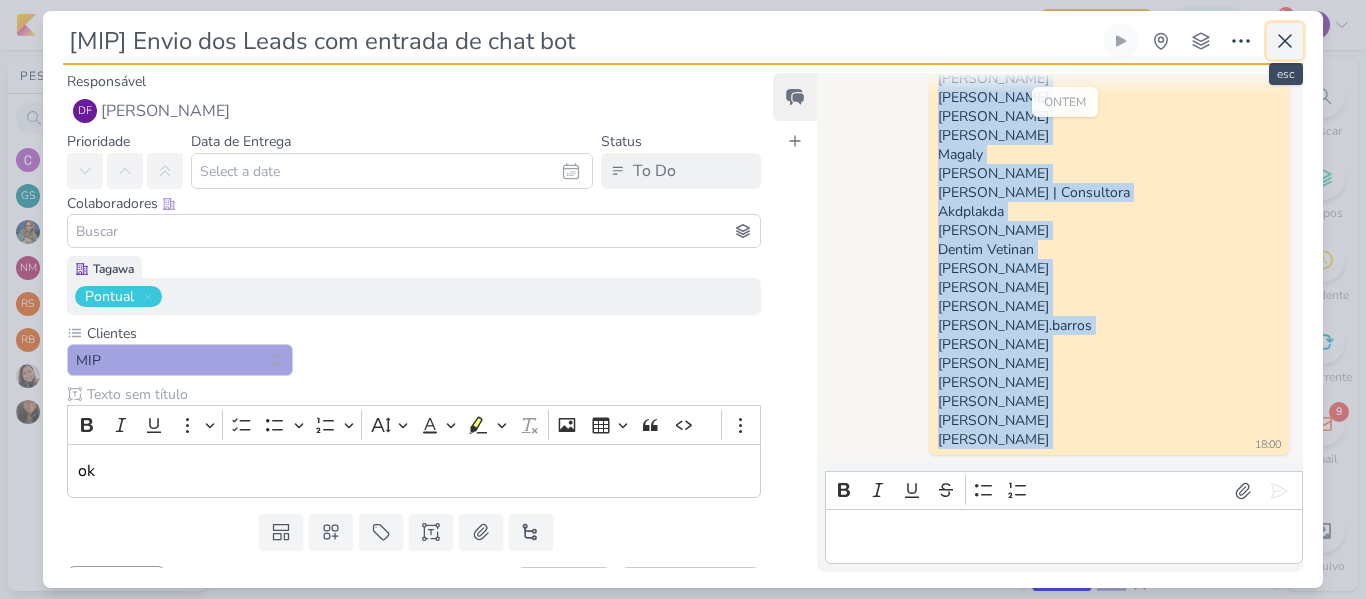 click at bounding box center (1285, 41) 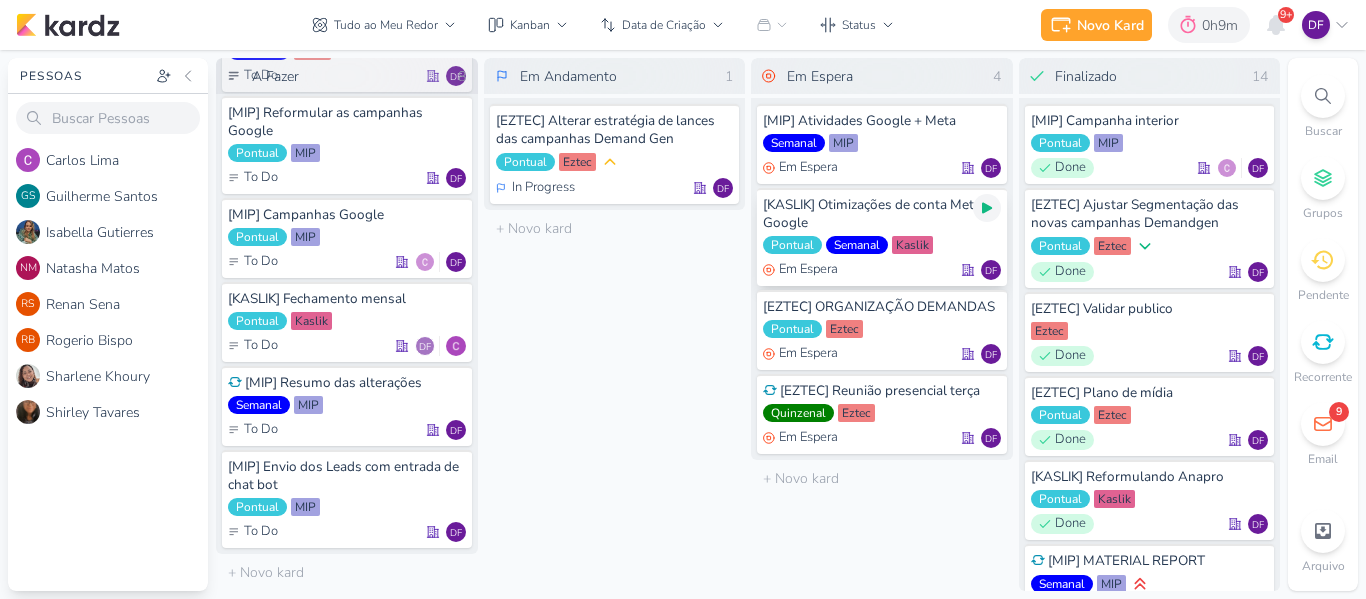 click 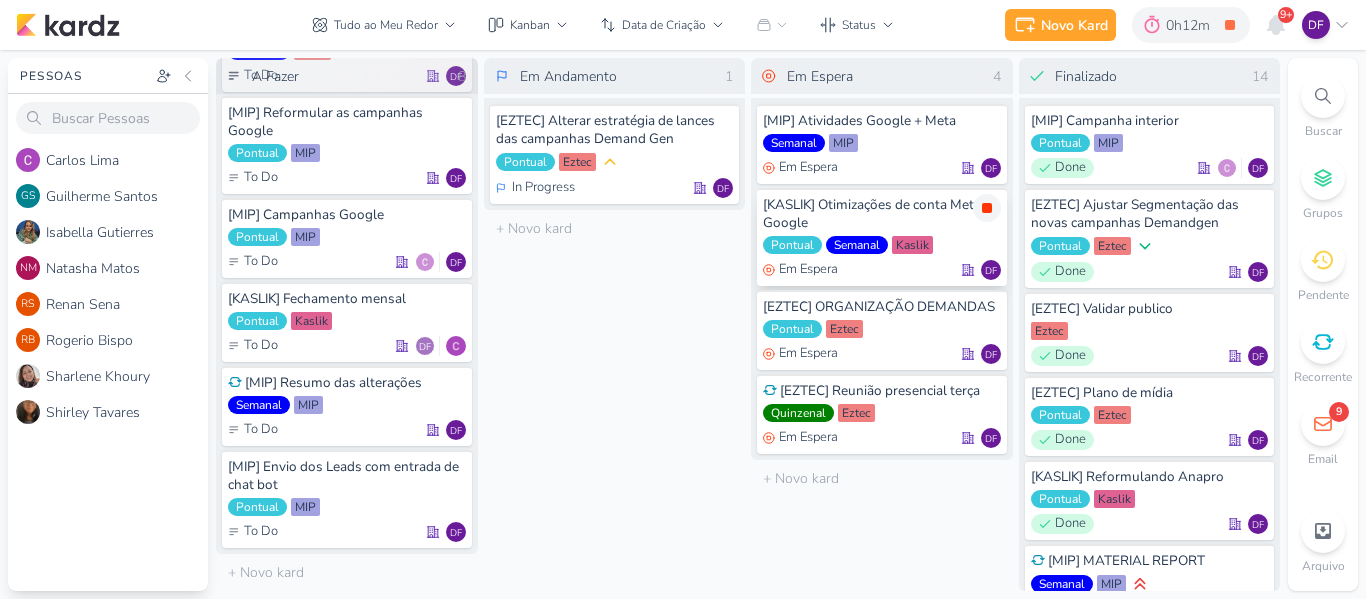 click 